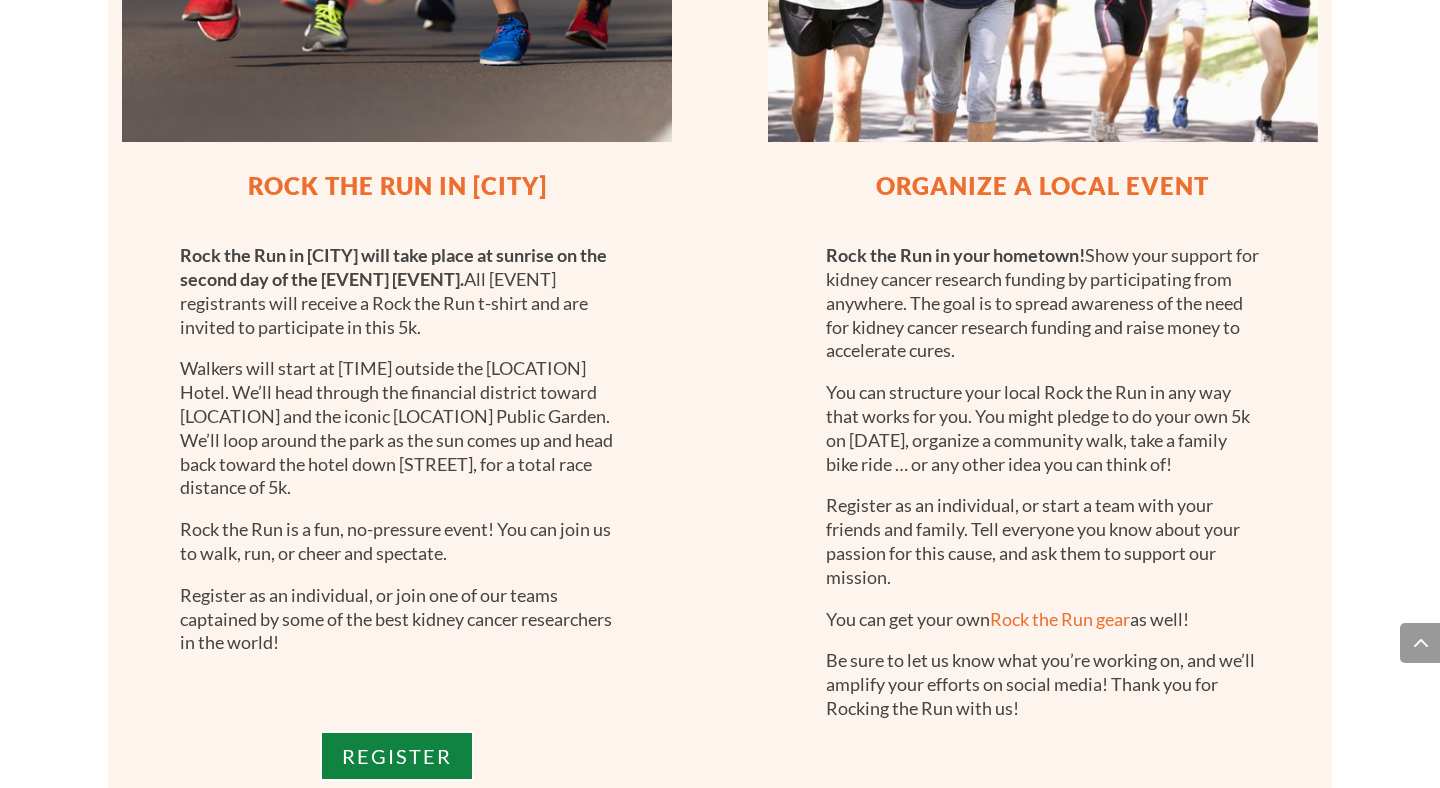 scroll, scrollTop: 2167, scrollLeft: 0, axis: vertical 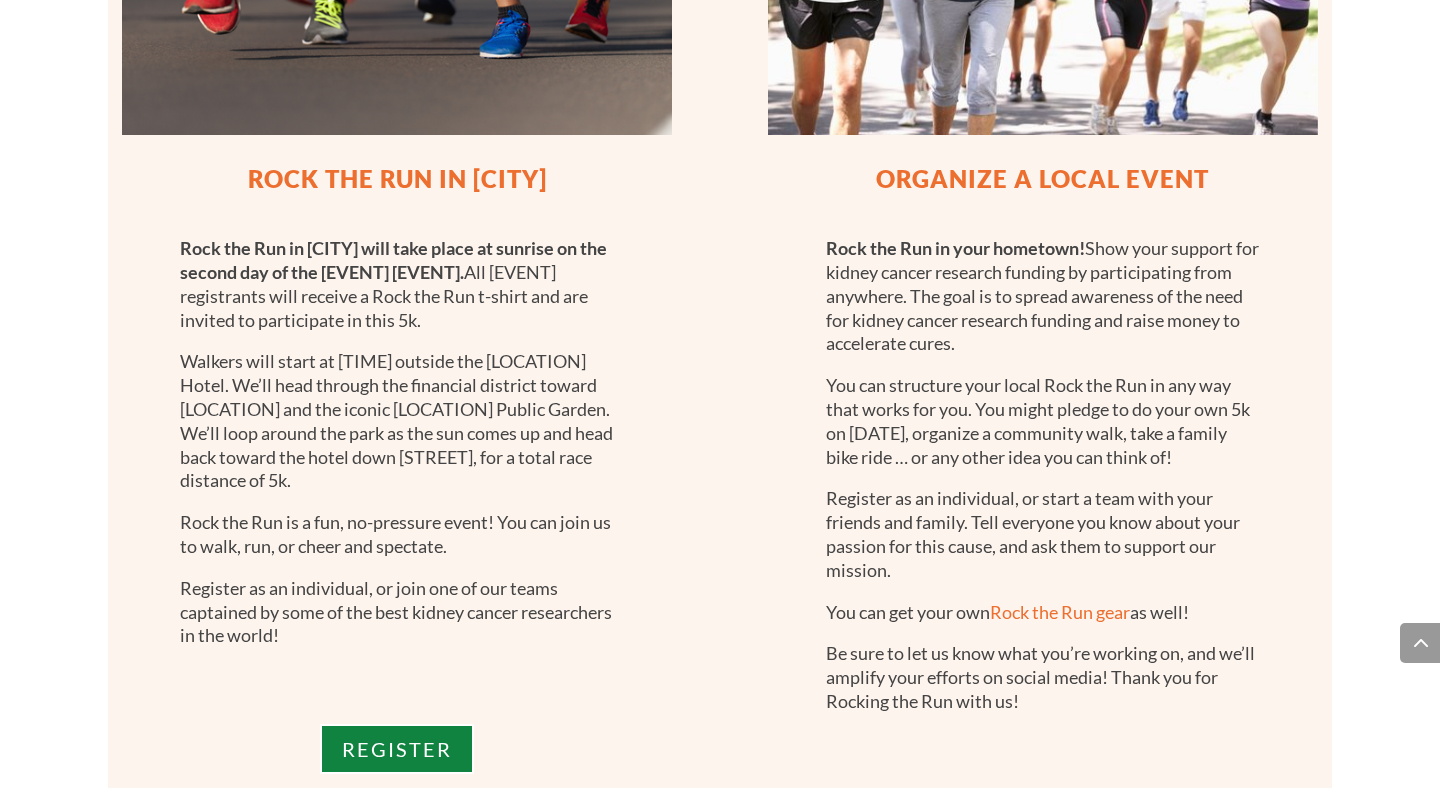 click on "Walkers will start at 6:00 a.m. outside the Boston Intercontinental Hotel. We’ll head through the financial district toward Beacon Hill and the iconic Boston Public Garden. We’ll loop around the park as the sun comes up and head back toward the hotel down Summer Street, for a total race distance of 5k." at bounding box center [397, 430] 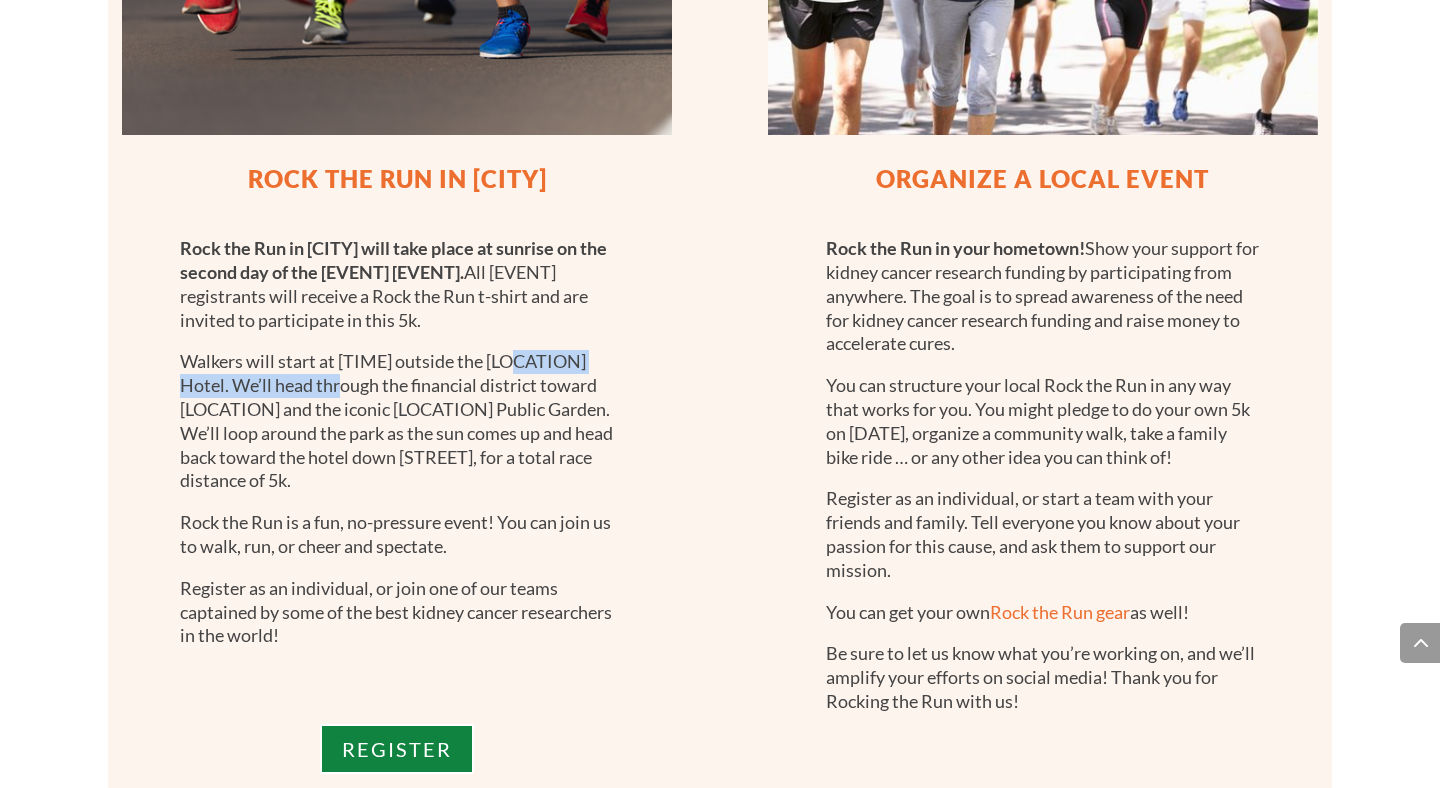 drag, startPoint x: 519, startPoint y: 430, endPoint x: 337, endPoint y: 452, distance: 183.32484 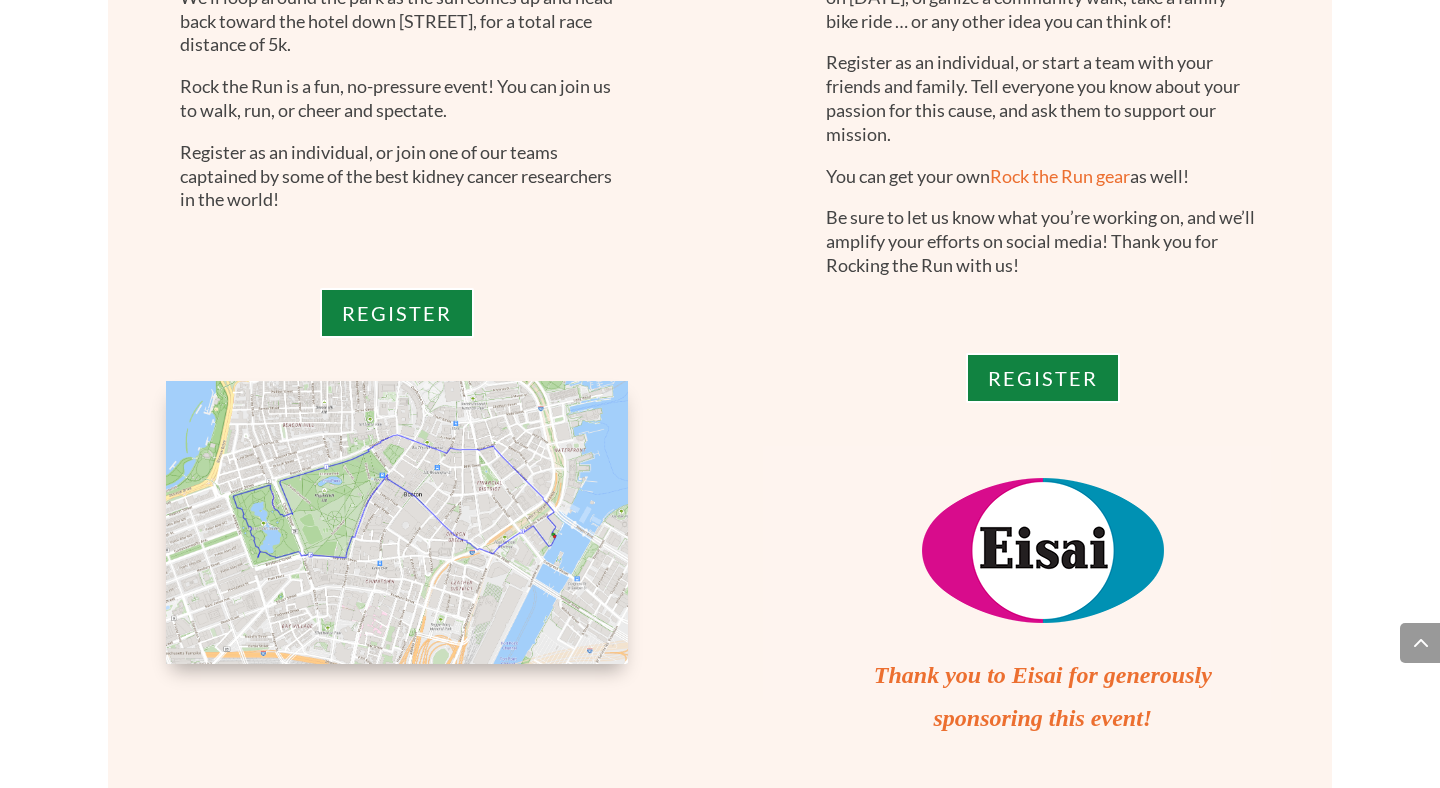 scroll, scrollTop: 2609, scrollLeft: 0, axis: vertical 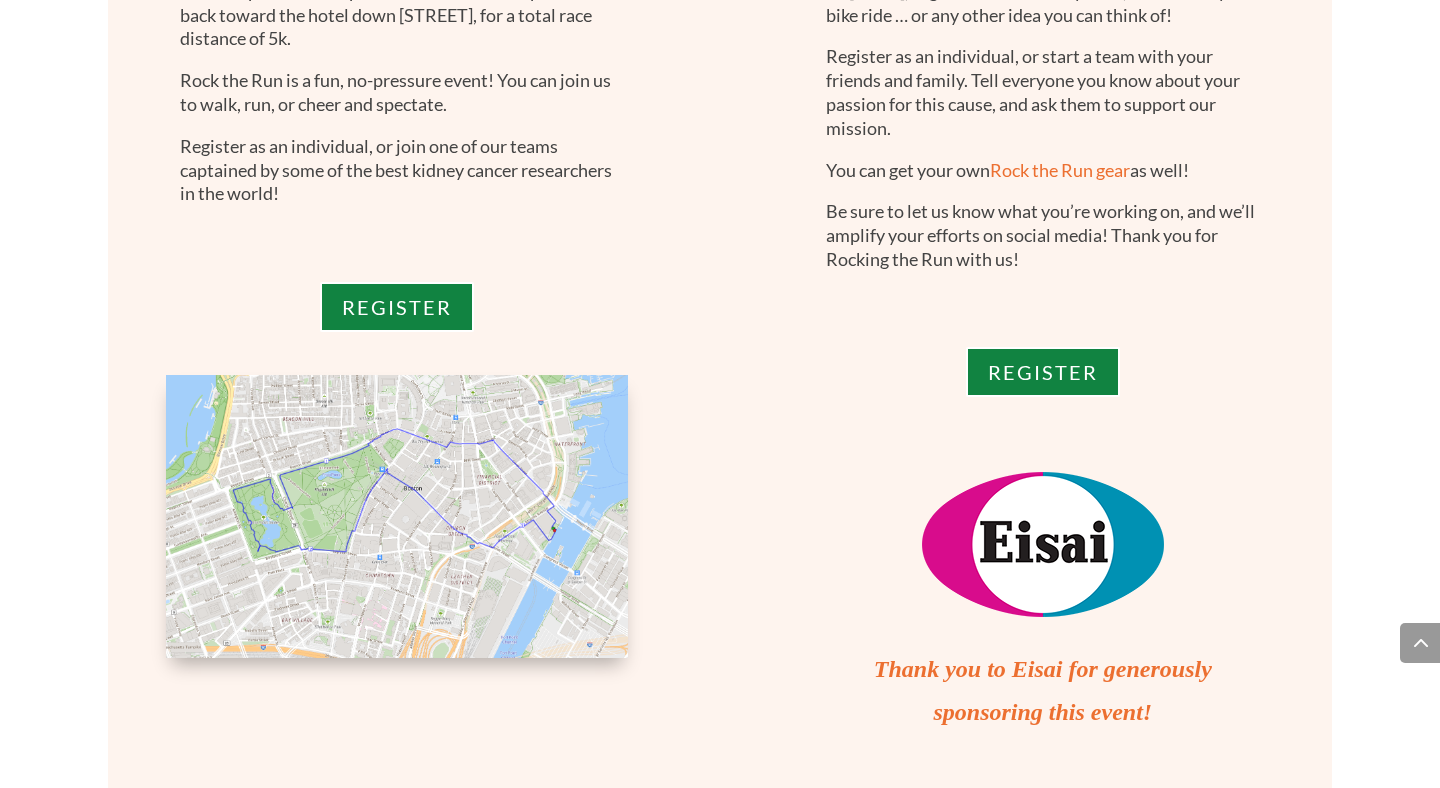 click on "Rock the Run gear" at bounding box center (1060, 170) 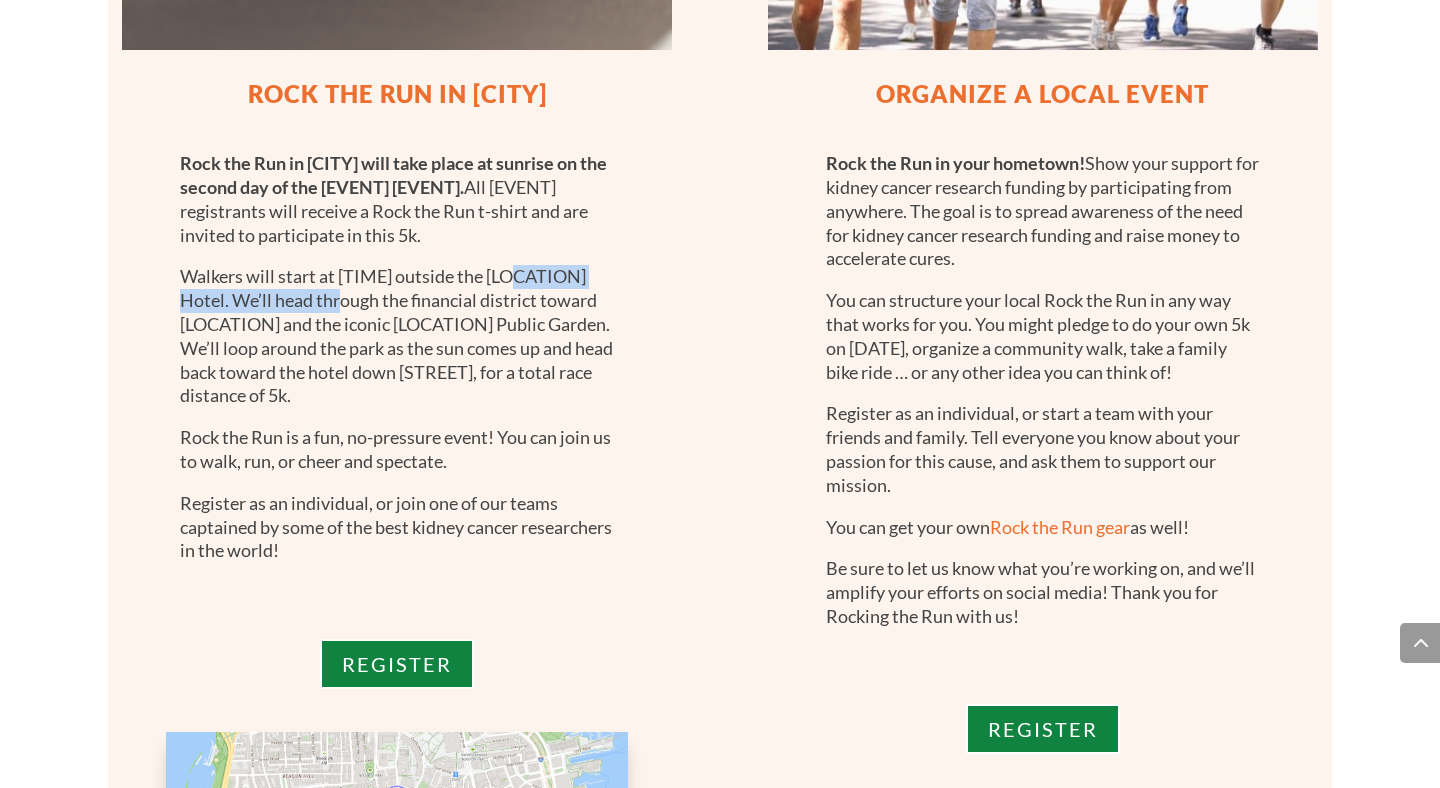 scroll, scrollTop: 2253, scrollLeft: 0, axis: vertical 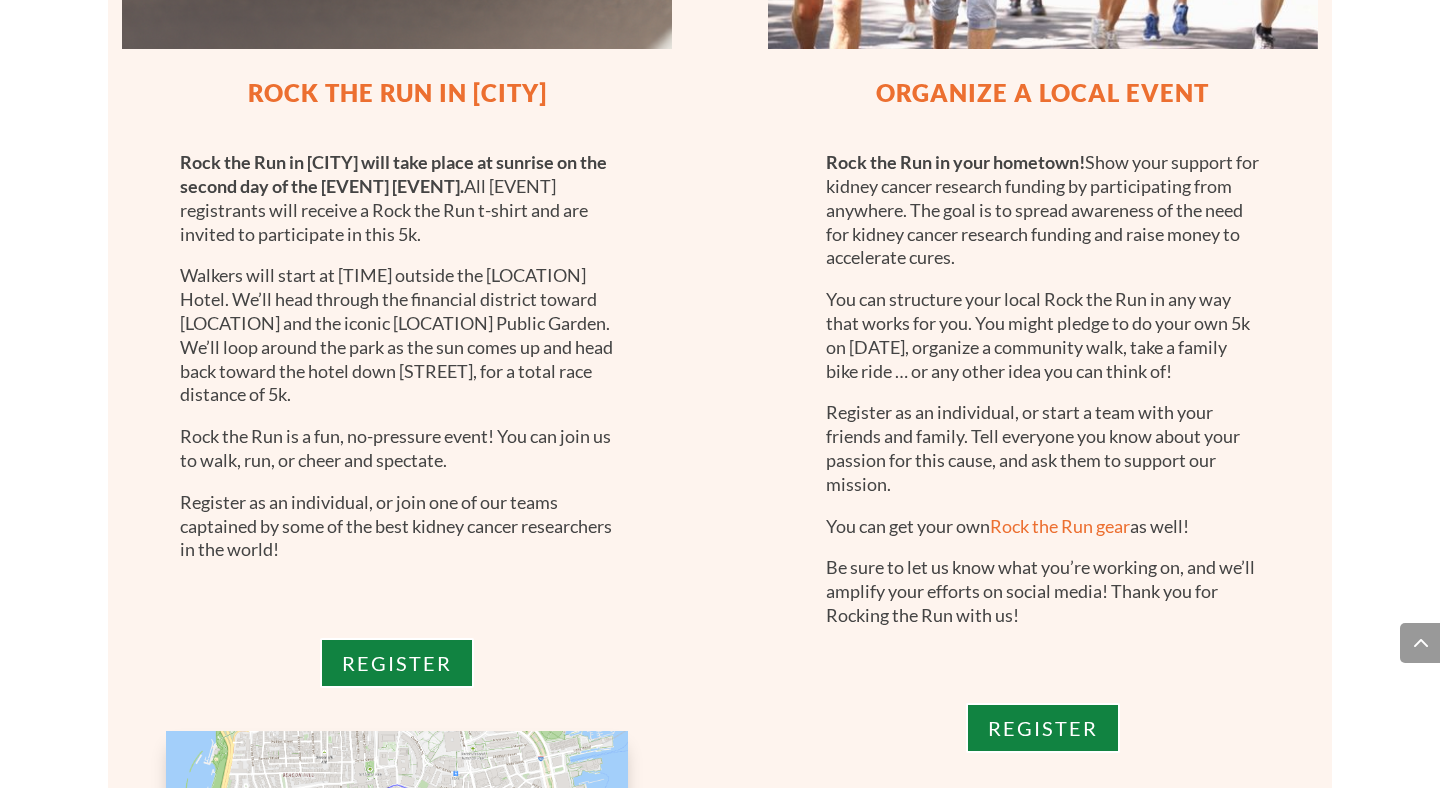click on "Walkers will start at 6:00 a.m. outside the Boston Intercontinental Hotel. We’ll head through the financial district toward Beacon Hill and the iconic Boston Public Garden. We’ll loop around the park as the sun comes up and head back toward the hotel down Summer Street, for a total race distance of 5k." at bounding box center [397, 344] 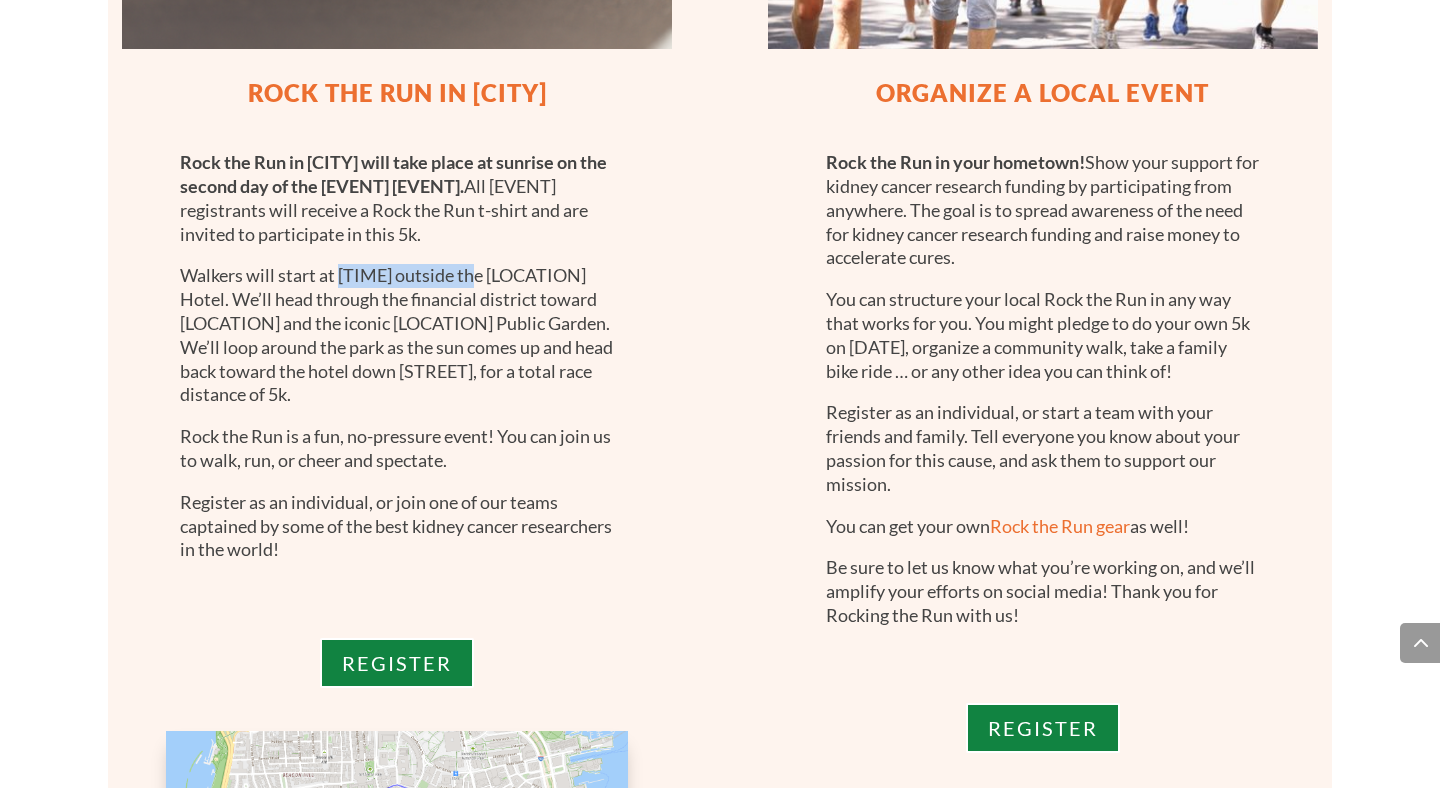 drag, startPoint x: 343, startPoint y: 337, endPoint x: 414, endPoint y: 336, distance: 71.00704 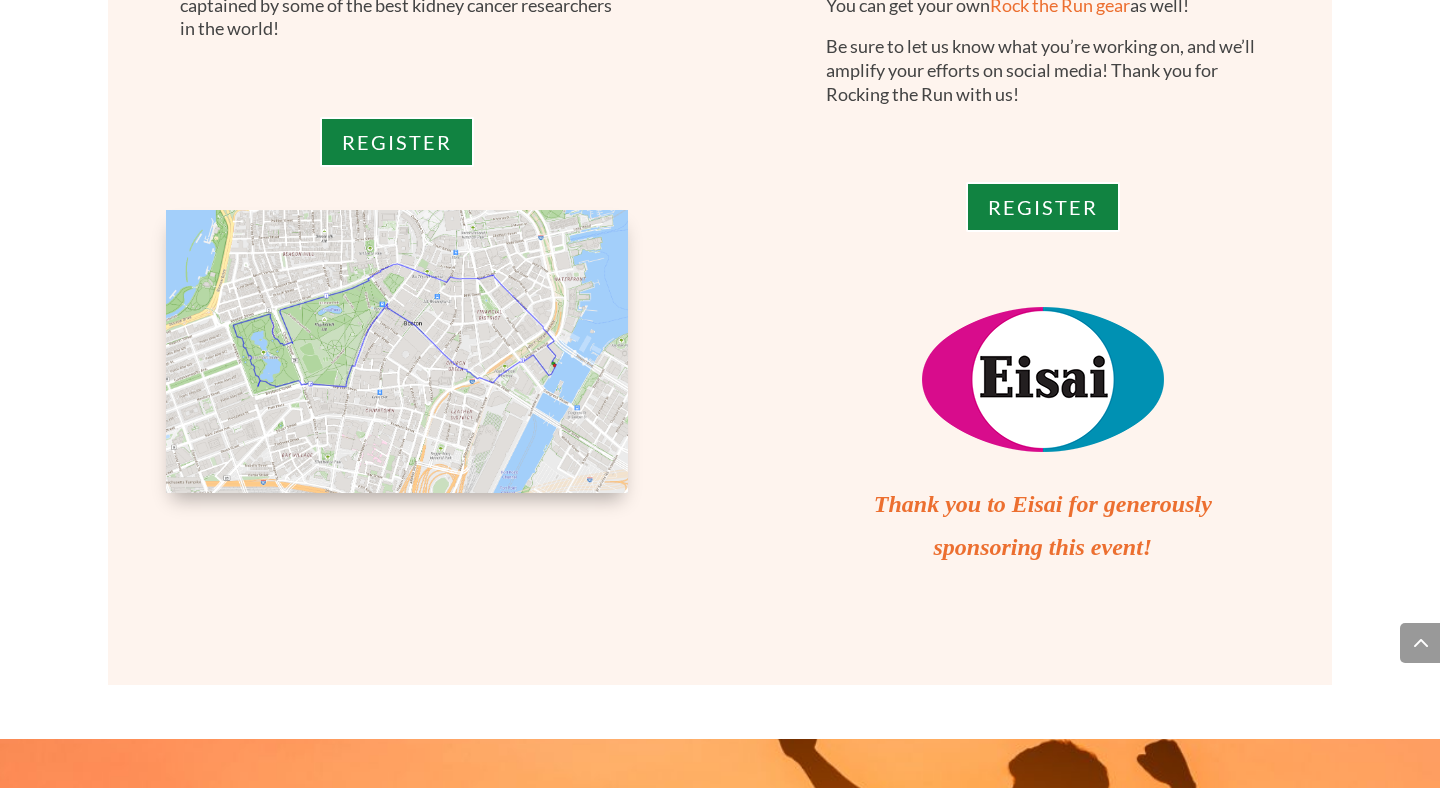 scroll, scrollTop: 2773, scrollLeft: 0, axis: vertical 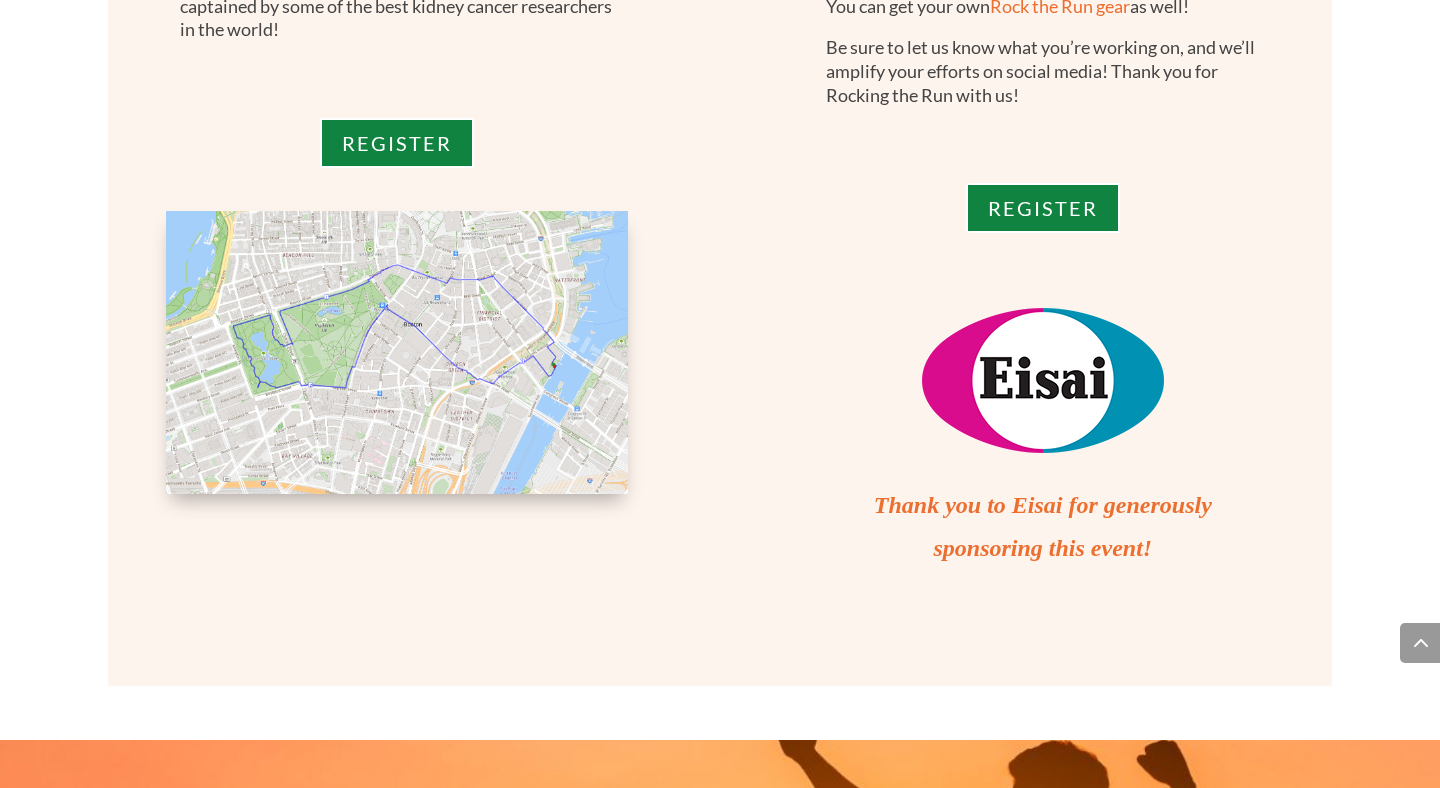 click at bounding box center [397, 352] 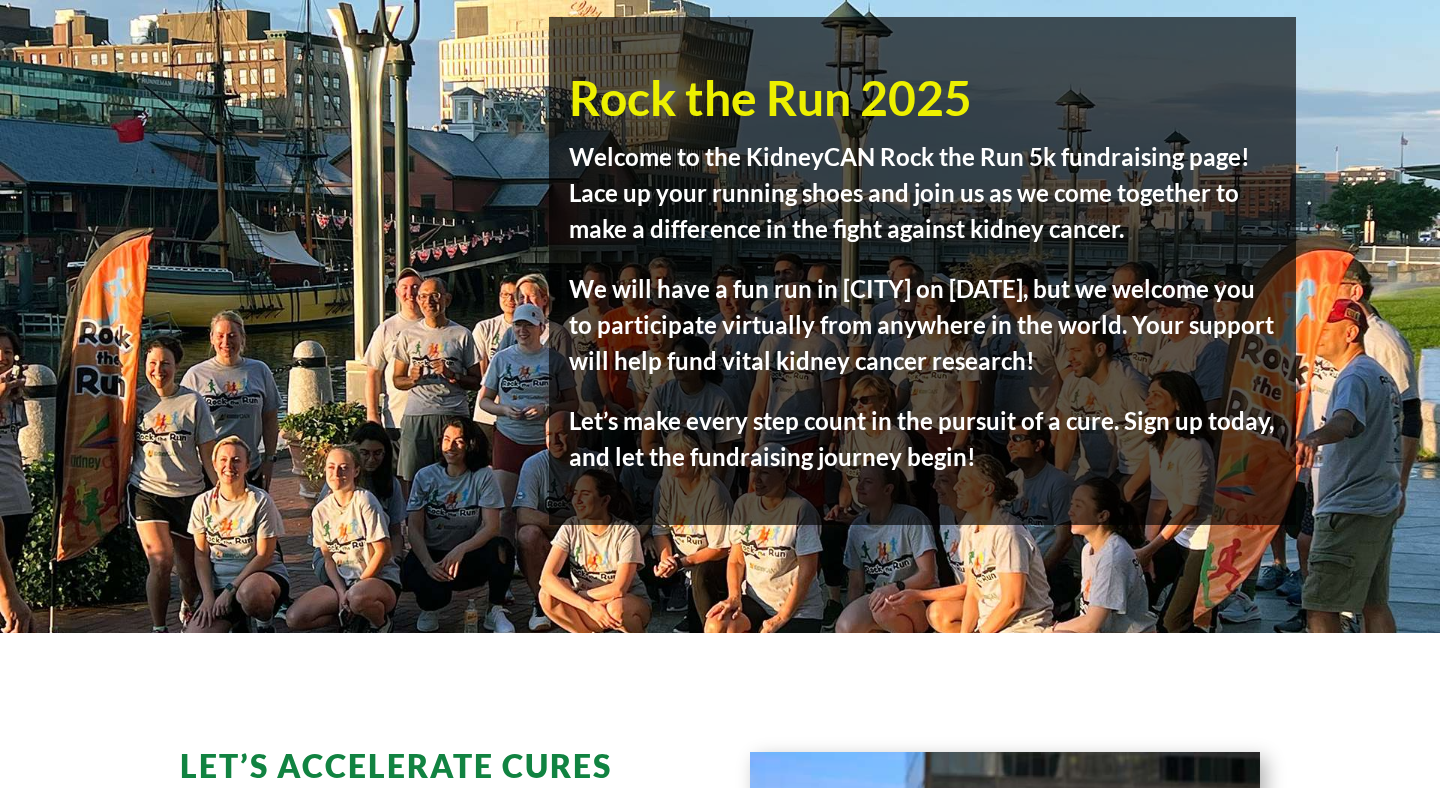 scroll, scrollTop: 0, scrollLeft: 0, axis: both 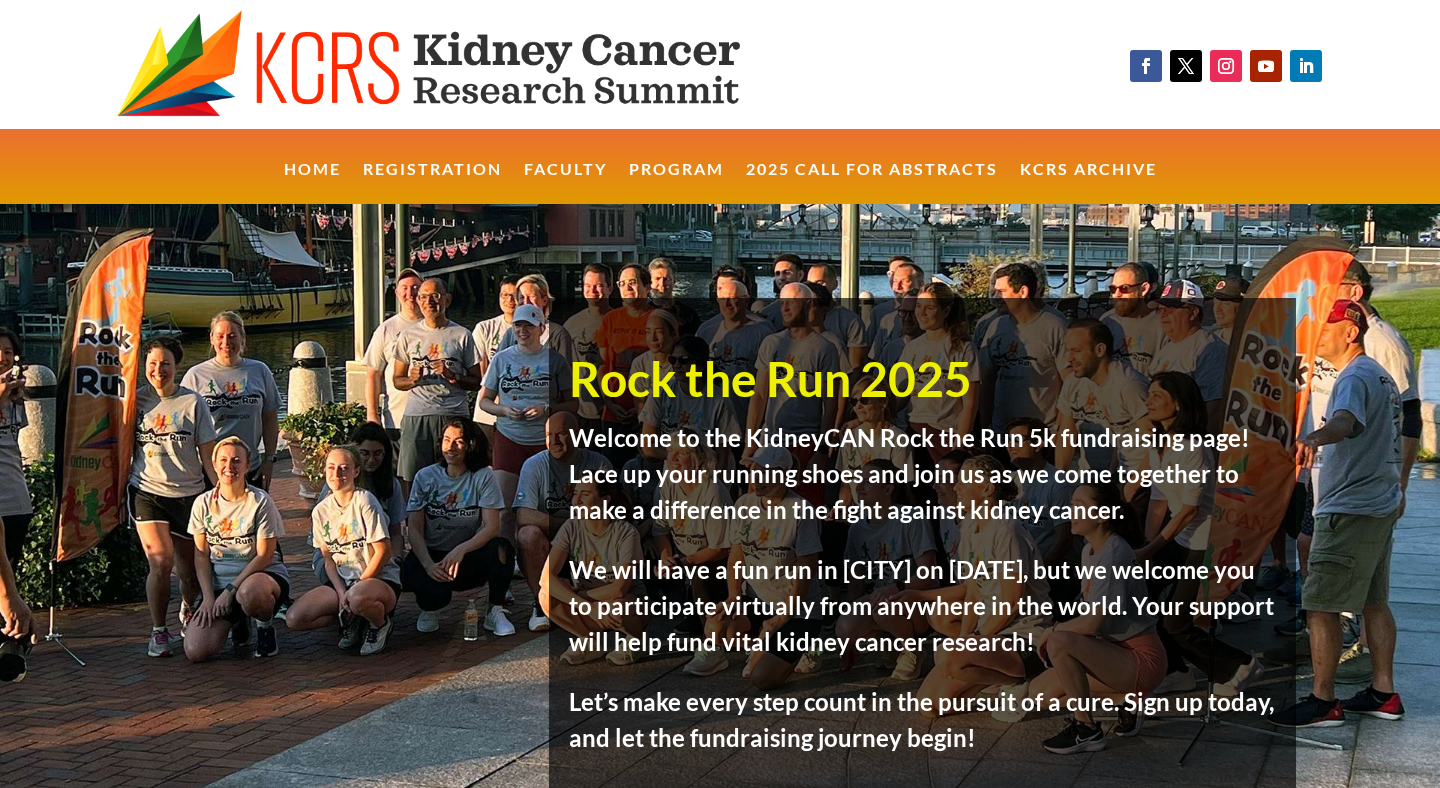 click on "Let’s make every step count in the pursuit of a cure. Sign up today, and let the fundraising journey begin!" at bounding box center [922, 720] 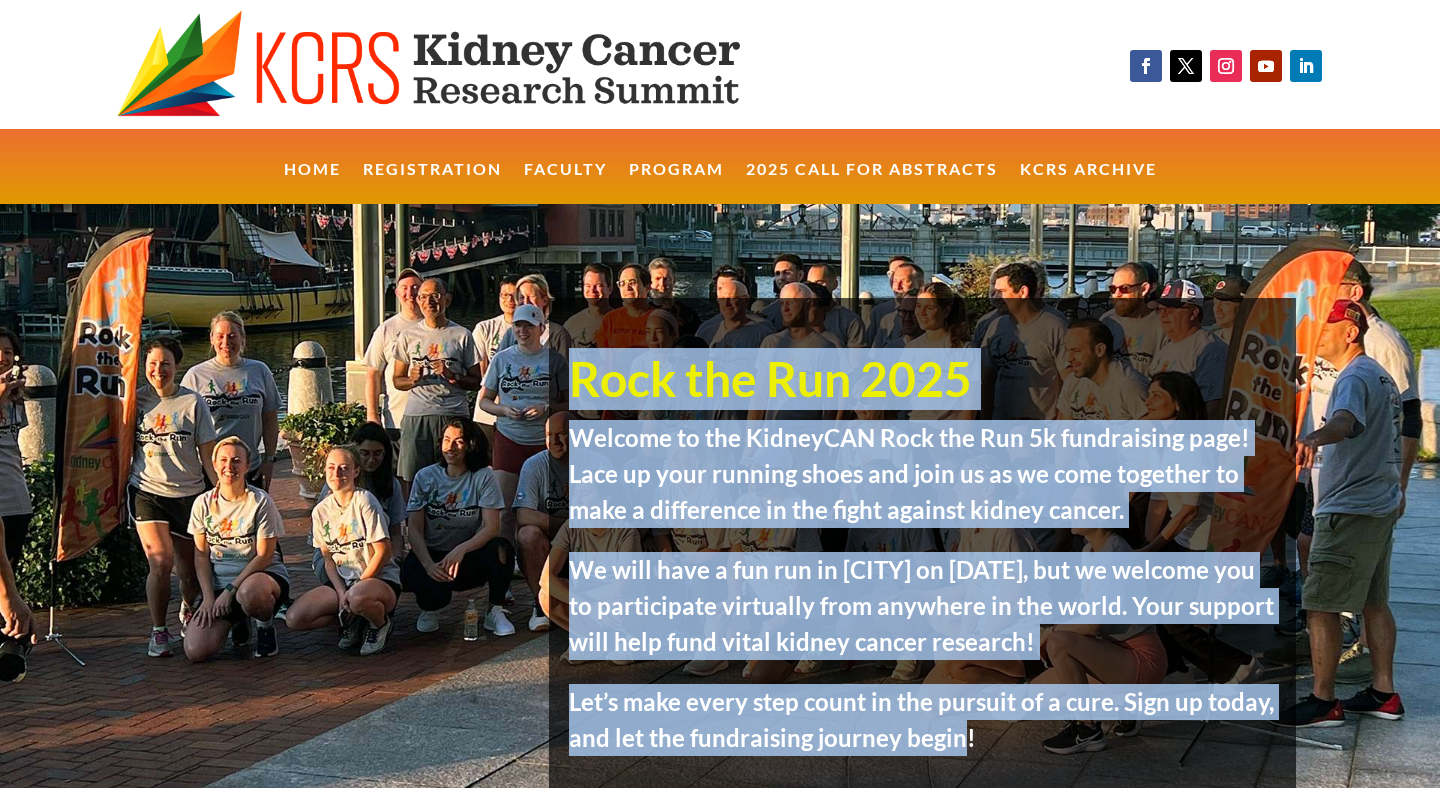 drag, startPoint x: 922, startPoint y: 724, endPoint x: 625, endPoint y: 366, distance: 465.15912 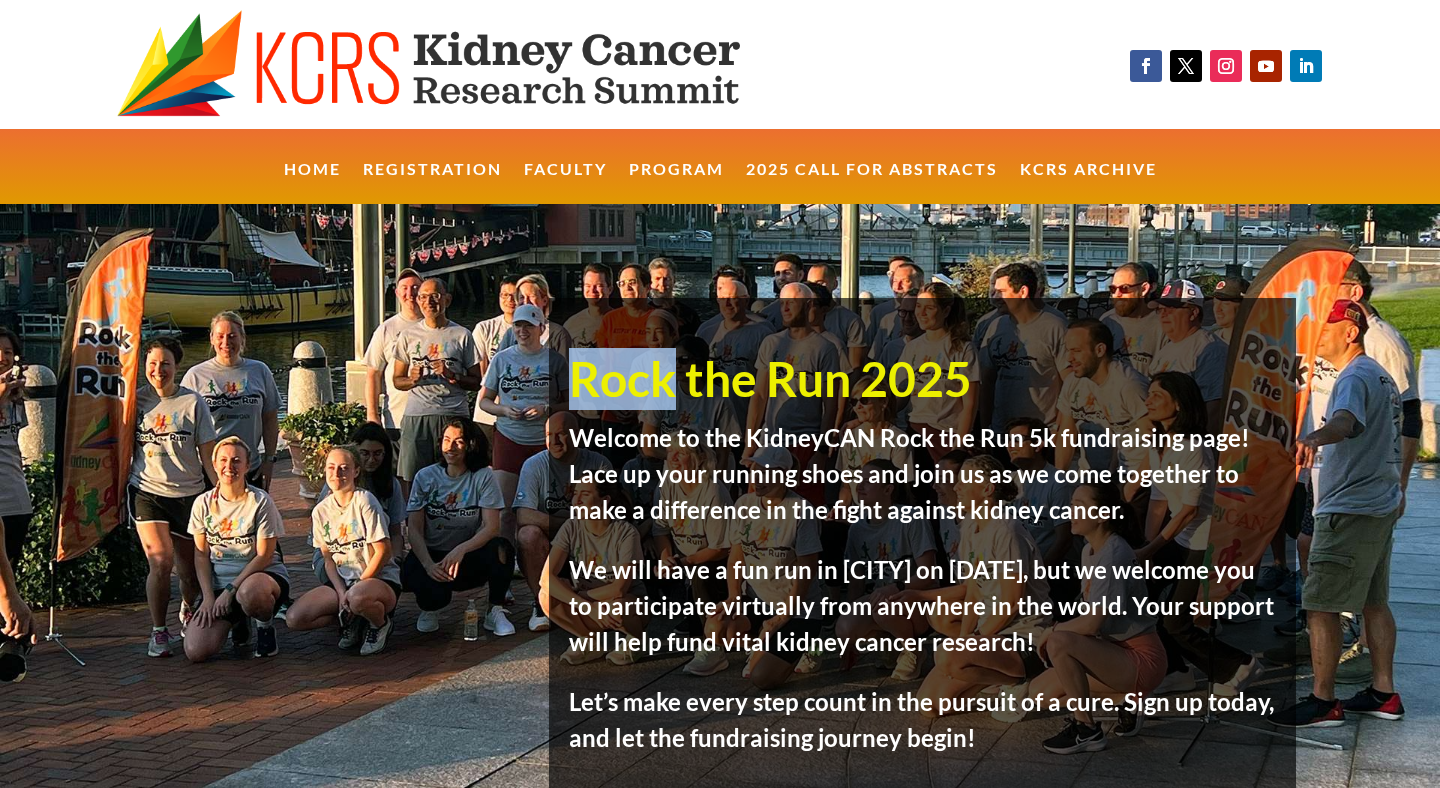 click on "Rock the Run 2025" at bounding box center [922, 384] 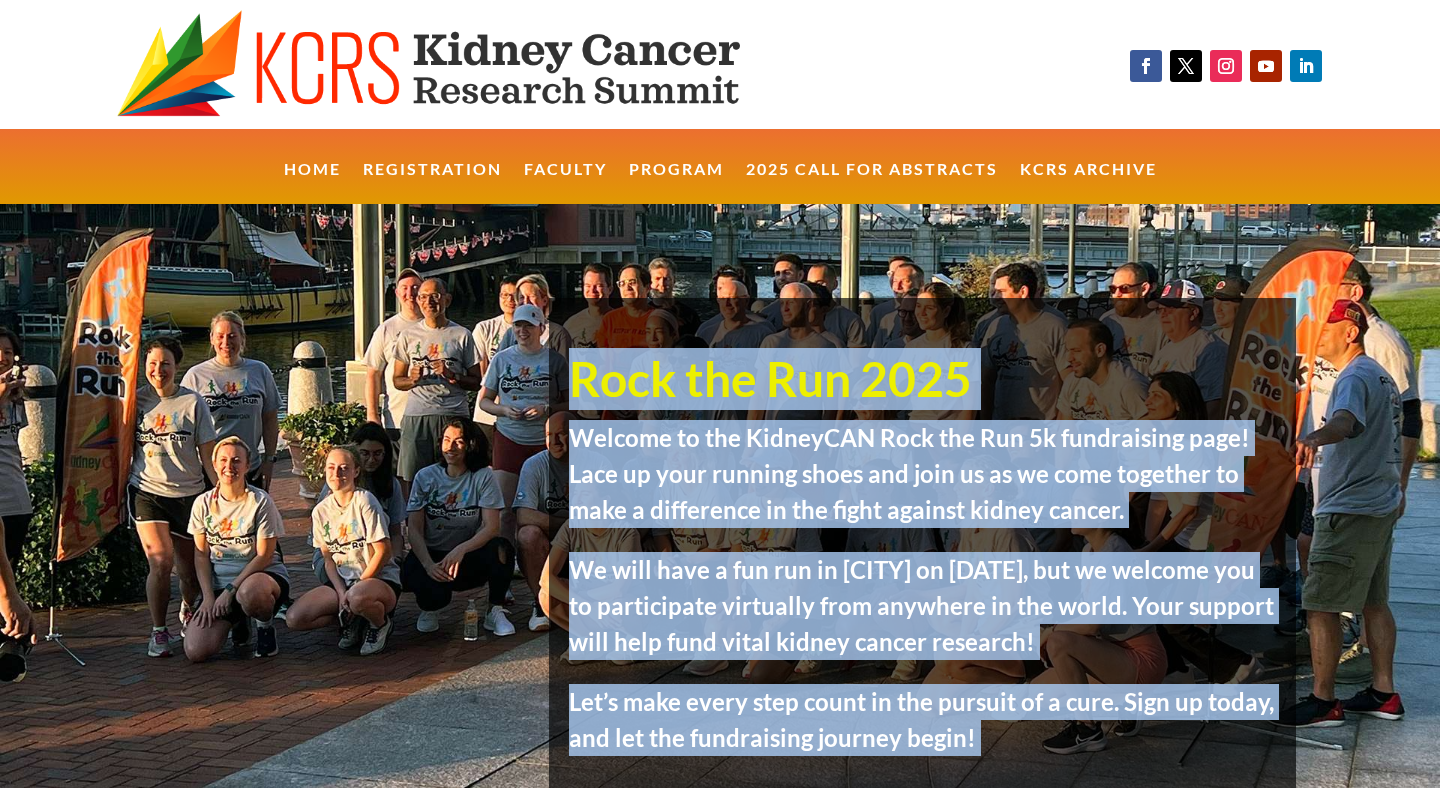 drag, startPoint x: 625, startPoint y: 366, endPoint x: 947, endPoint y: 686, distance: 453.96475 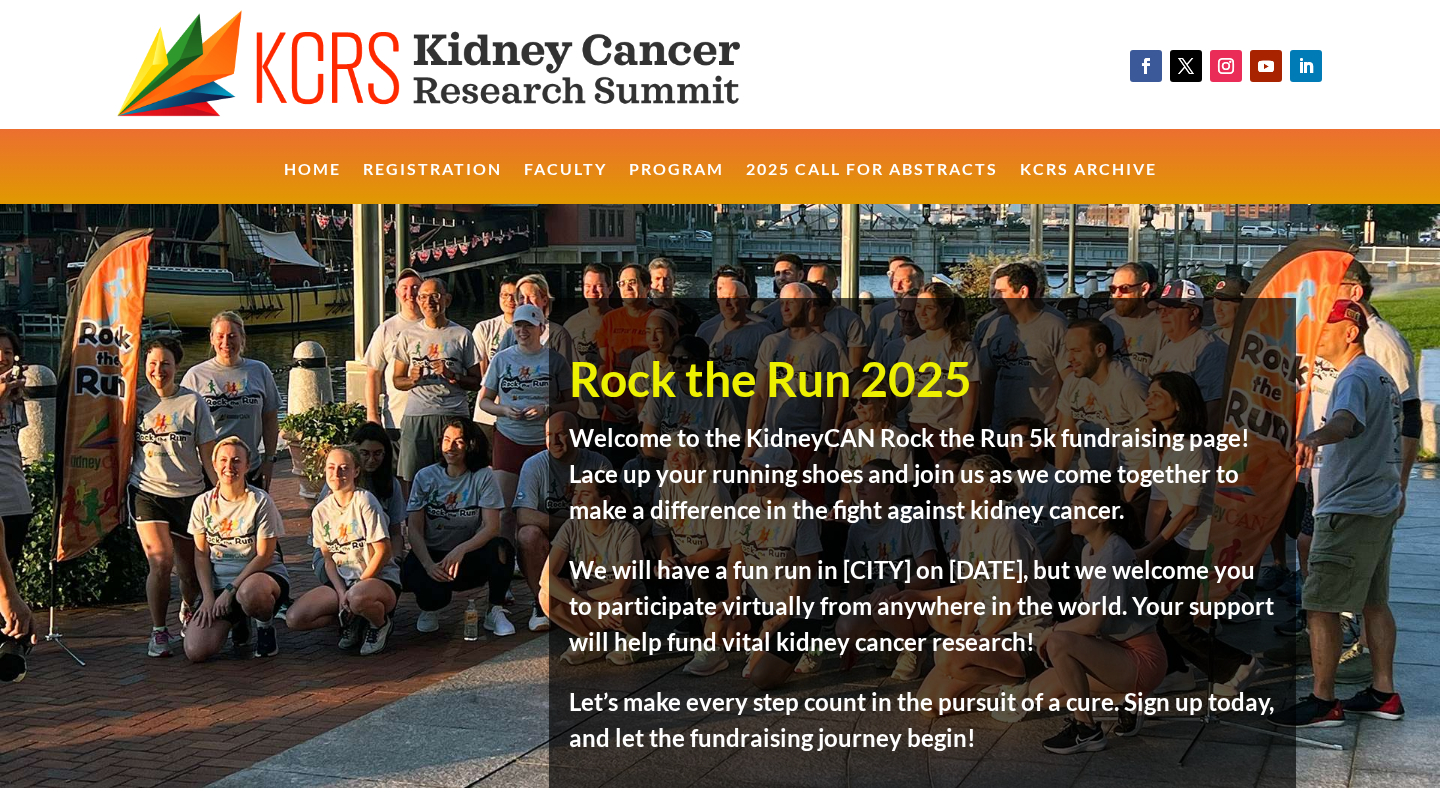click on "Home Registration Faculty Program 2025 Call for Abstracts KCRS Archive" at bounding box center [720, 167] 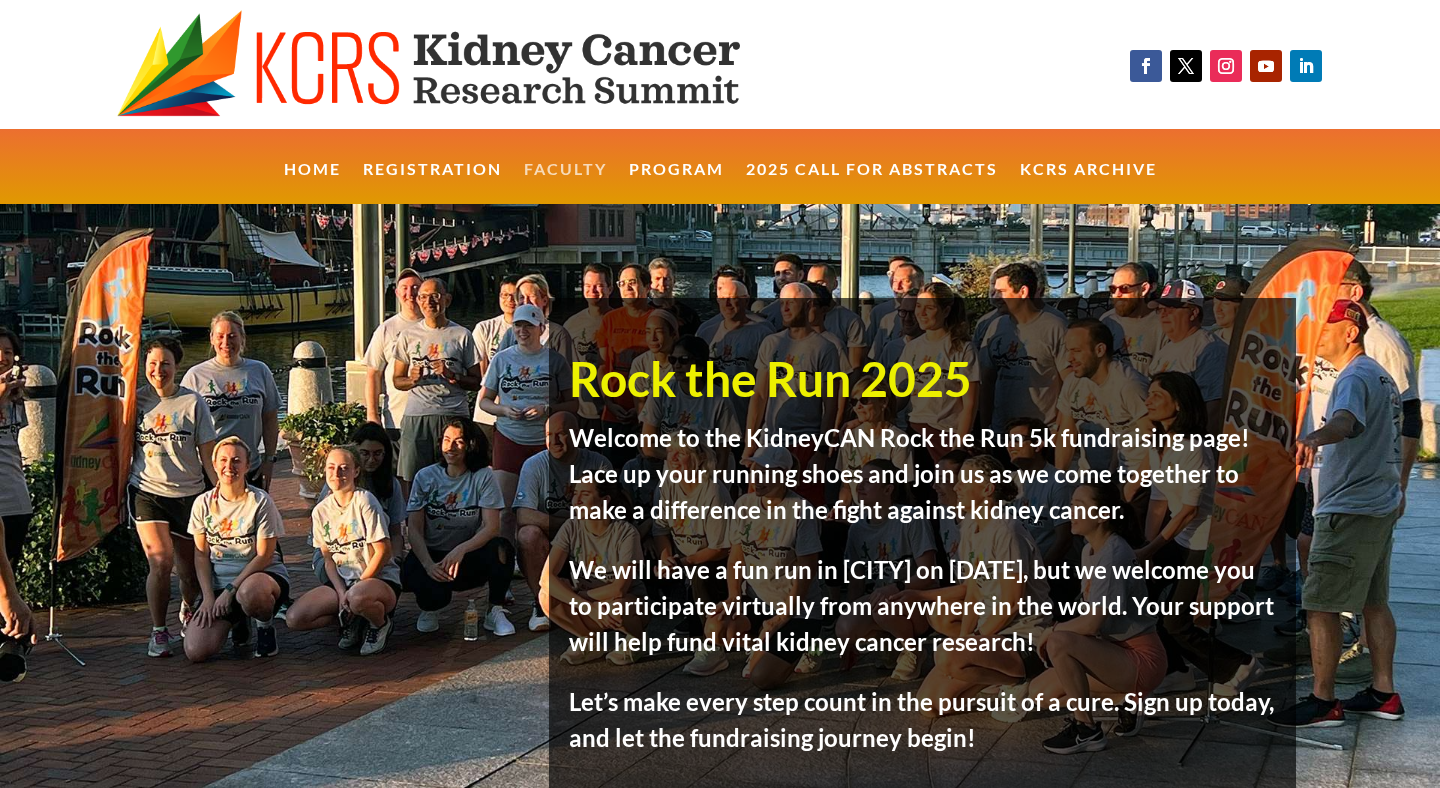 click on "Faculty" at bounding box center (565, 183) 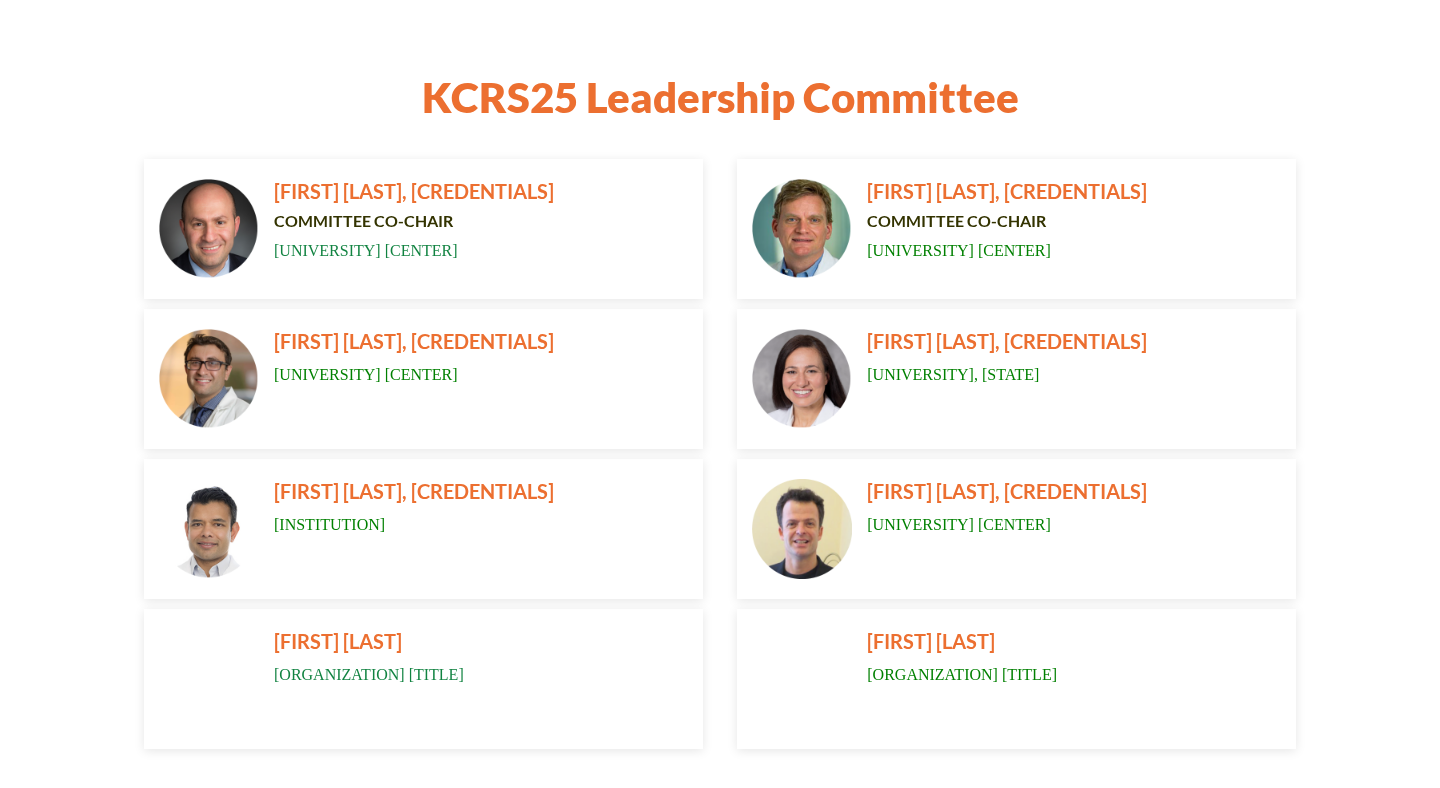 scroll, scrollTop: 242, scrollLeft: 0, axis: vertical 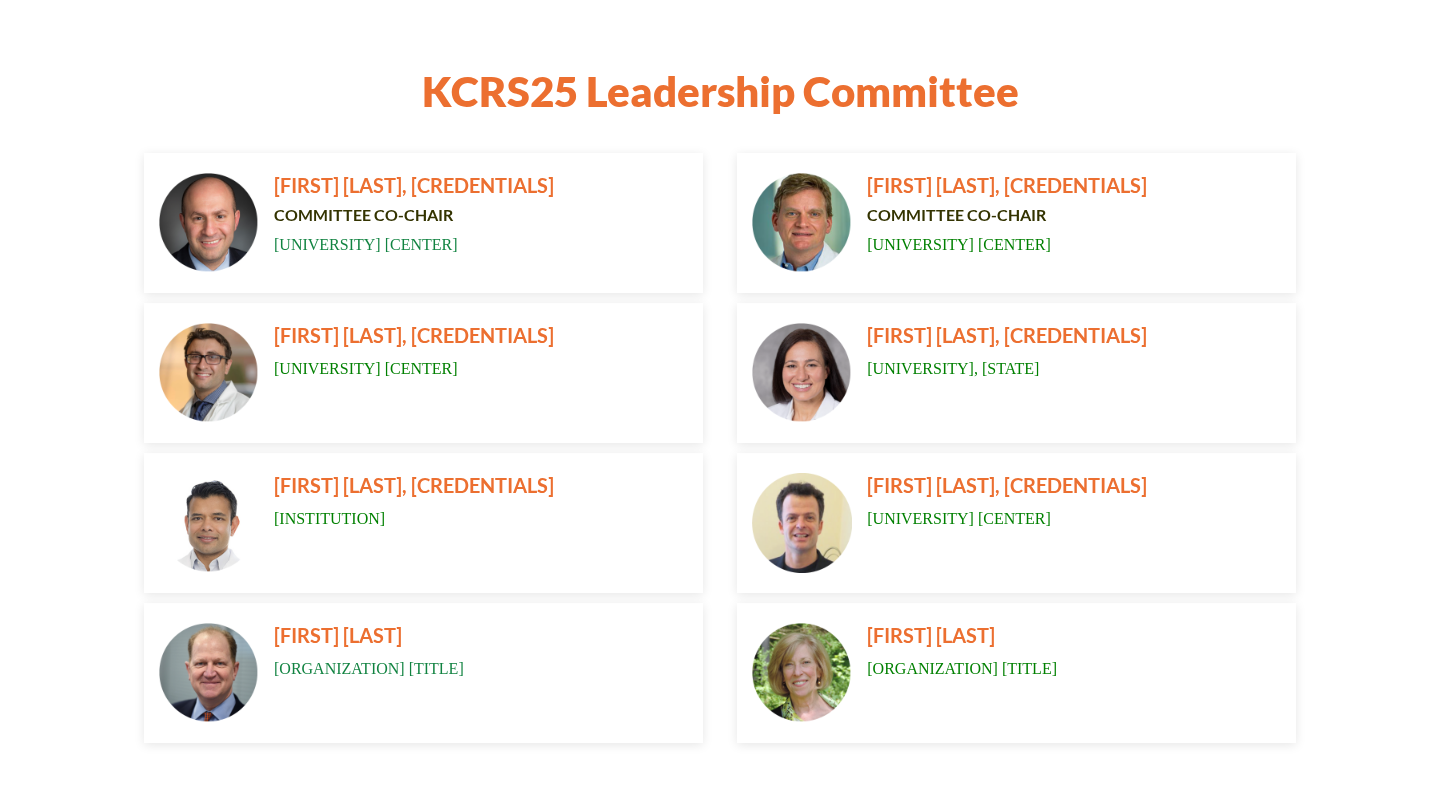 click on "[FIRST] [LAST], [CREDENTIALS] [UNIVERSITY] [STATE] [FIRST] [LAST], [CREDENTIALS] [UNIVERSITY] [STATE]" at bounding box center (720, 378) 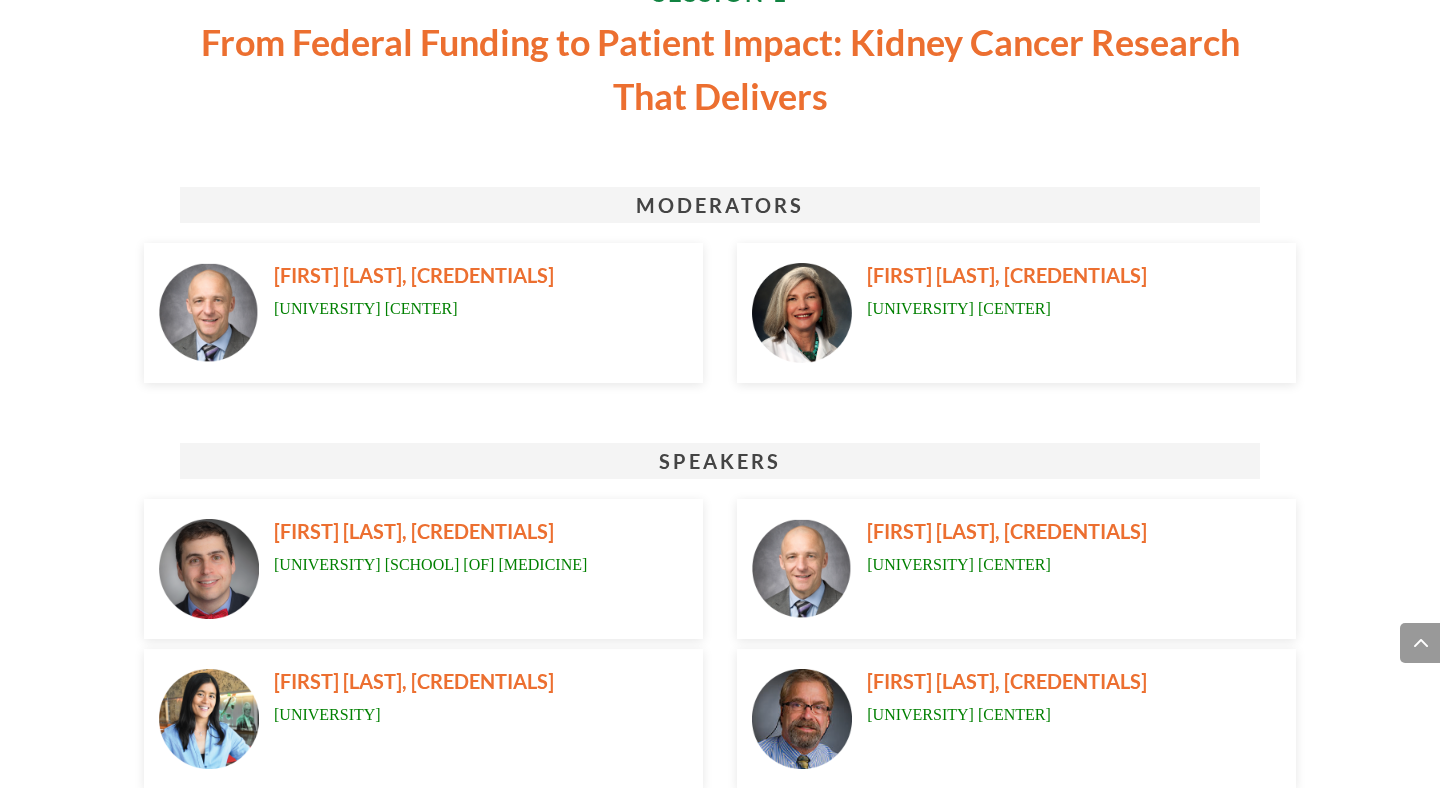 scroll, scrollTop: 4836, scrollLeft: 0, axis: vertical 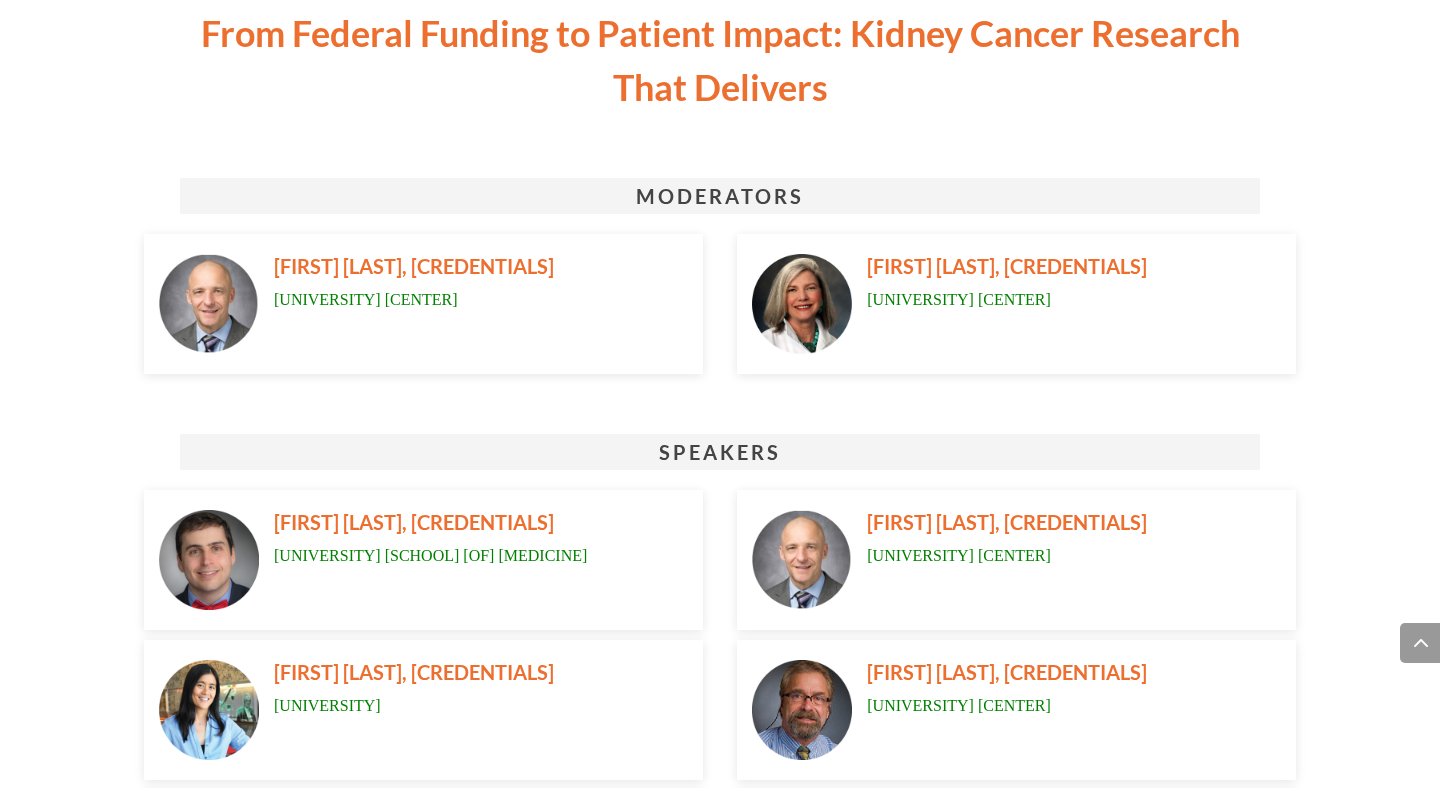 click on "[FIRST] [LAST], [CREDENTIALS] [UNIVERSITY] [CENTER] [FIRST] [LAST], [CREDENTIALS] [UNIVERSITY] [CENTER]" at bounding box center [720, 309] 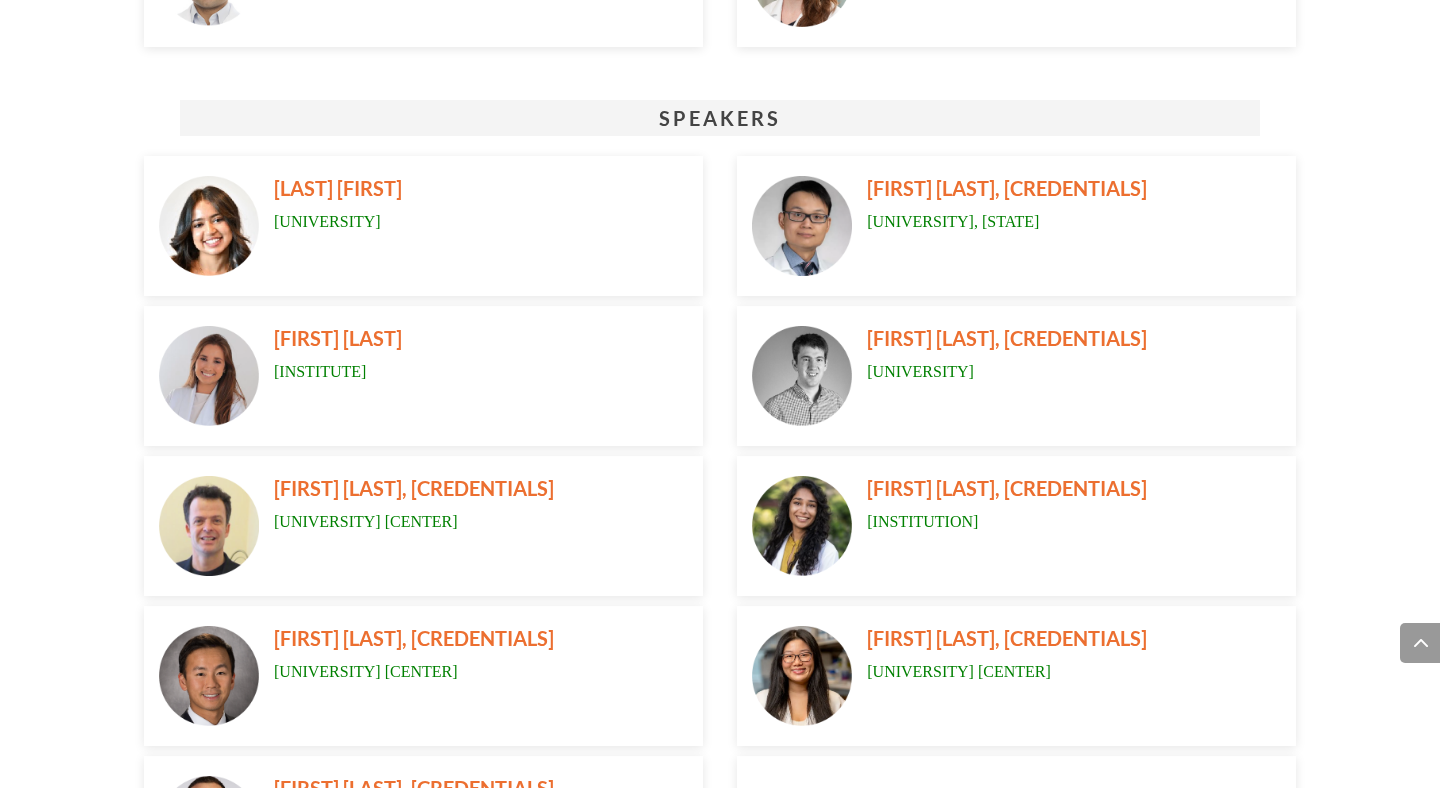 scroll, scrollTop: 8386, scrollLeft: 0, axis: vertical 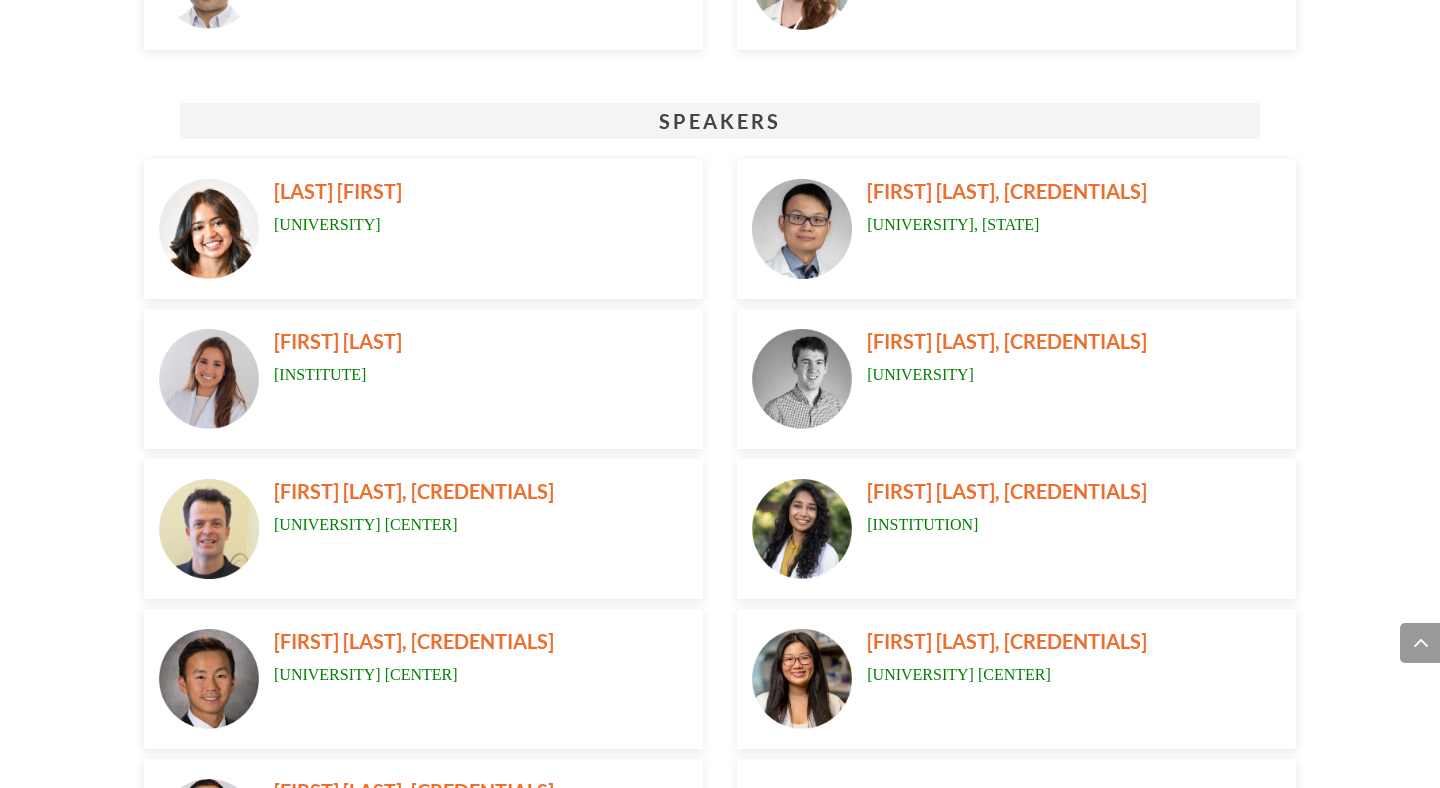 click on "[LAST] [FIRST]" at bounding box center (338, 191) 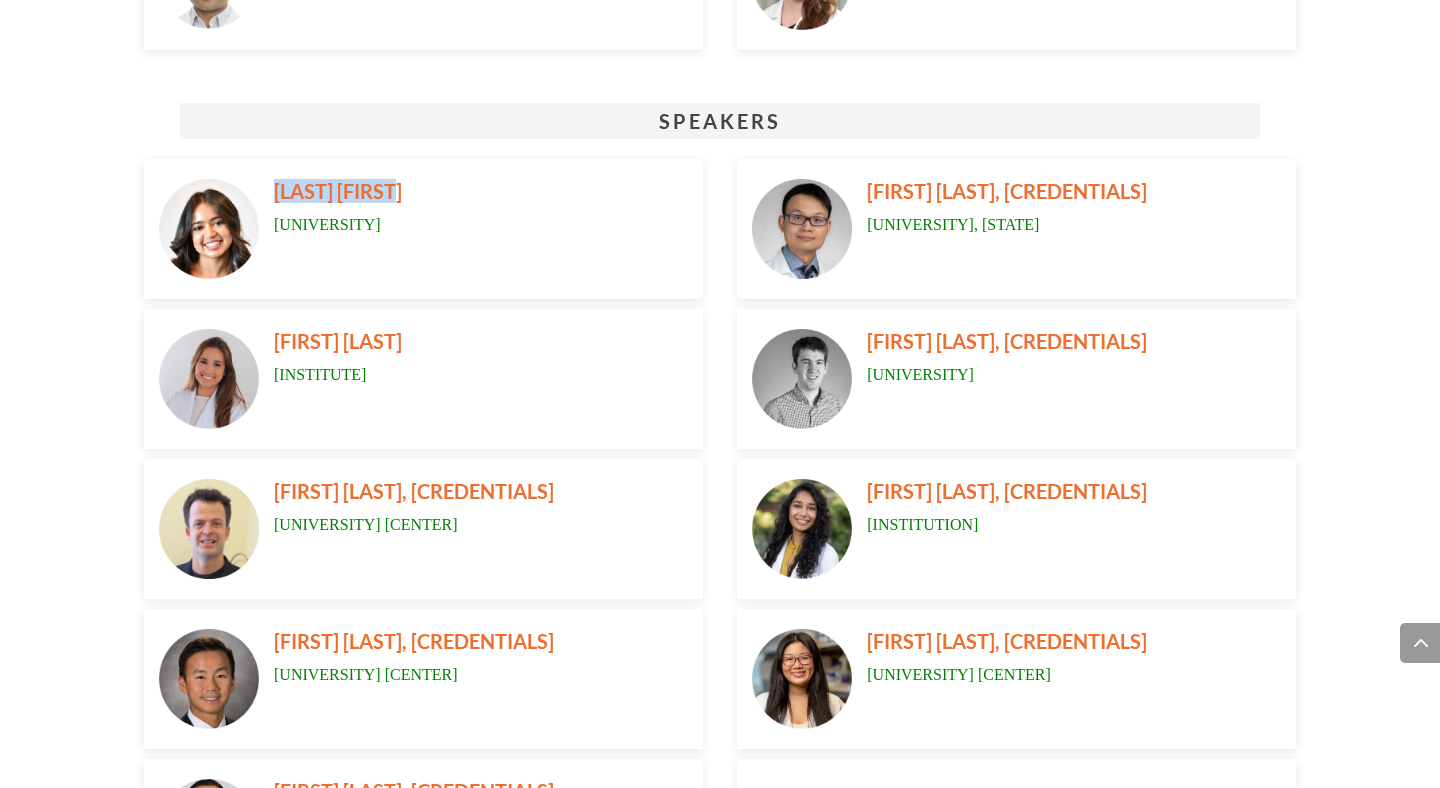 drag, startPoint x: 316, startPoint y: 196, endPoint x: 393, endPoint y: 196, distance: 77 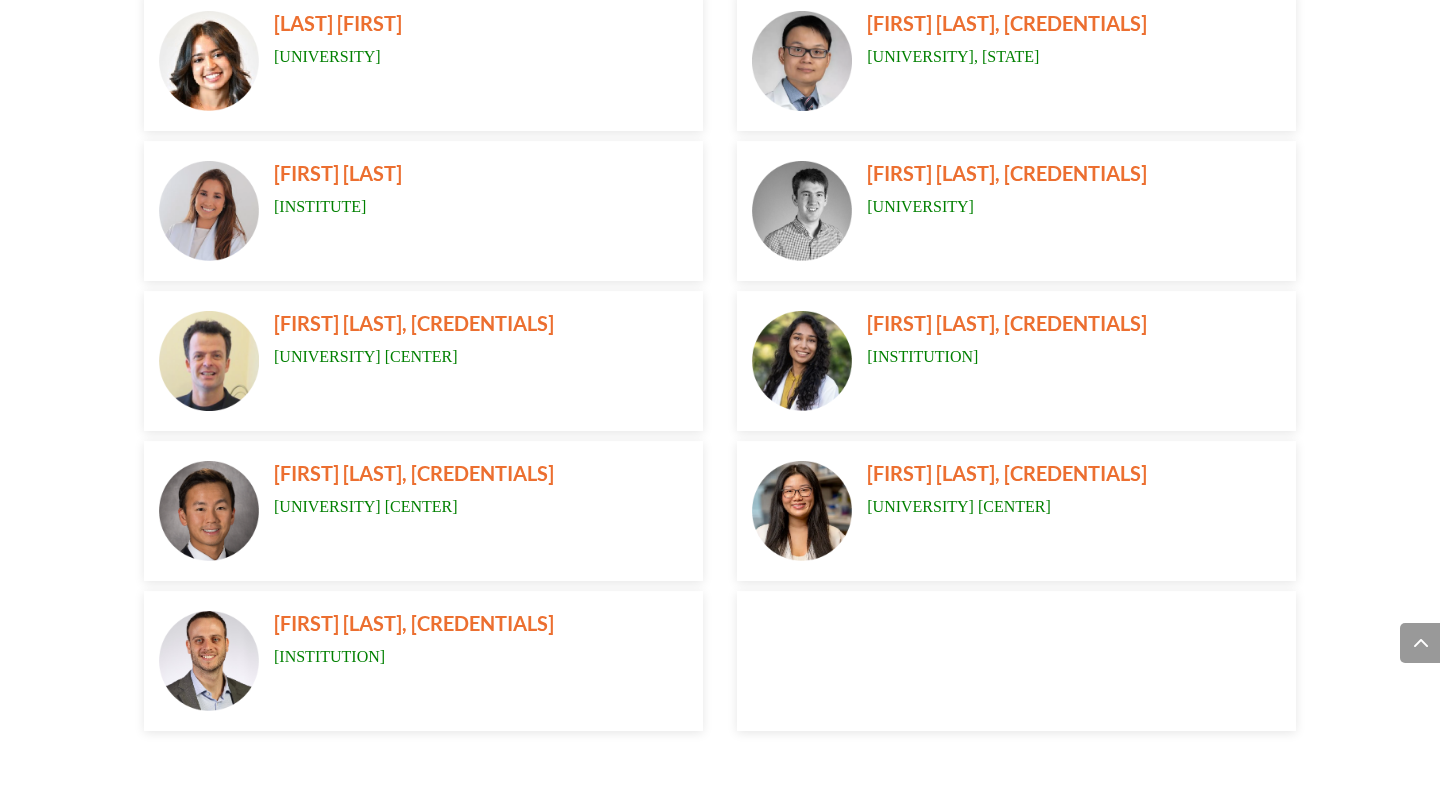 scroll, scrollTop: 8558, scrollLeft: 0, axis: vertical 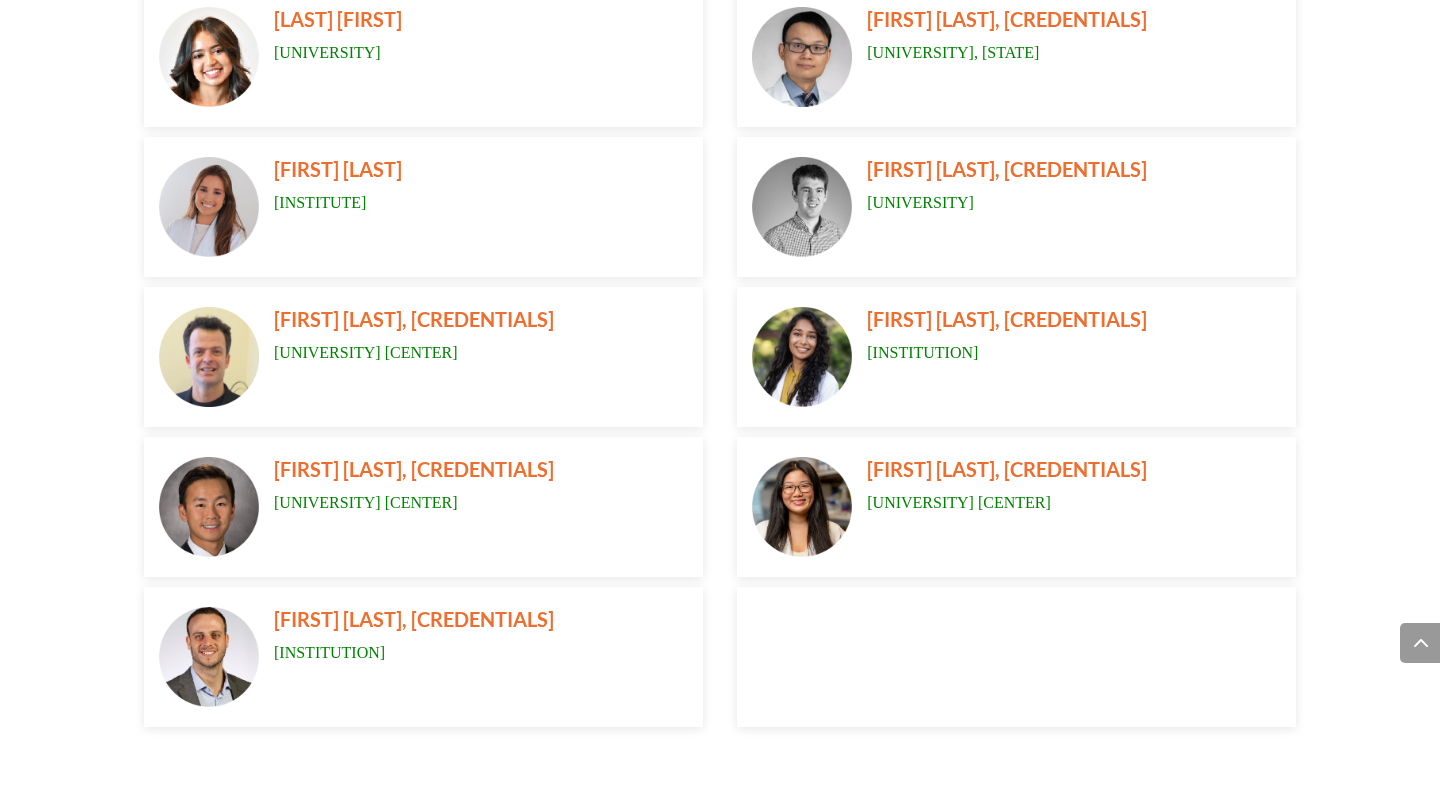 click at bounding box center (802, 357) 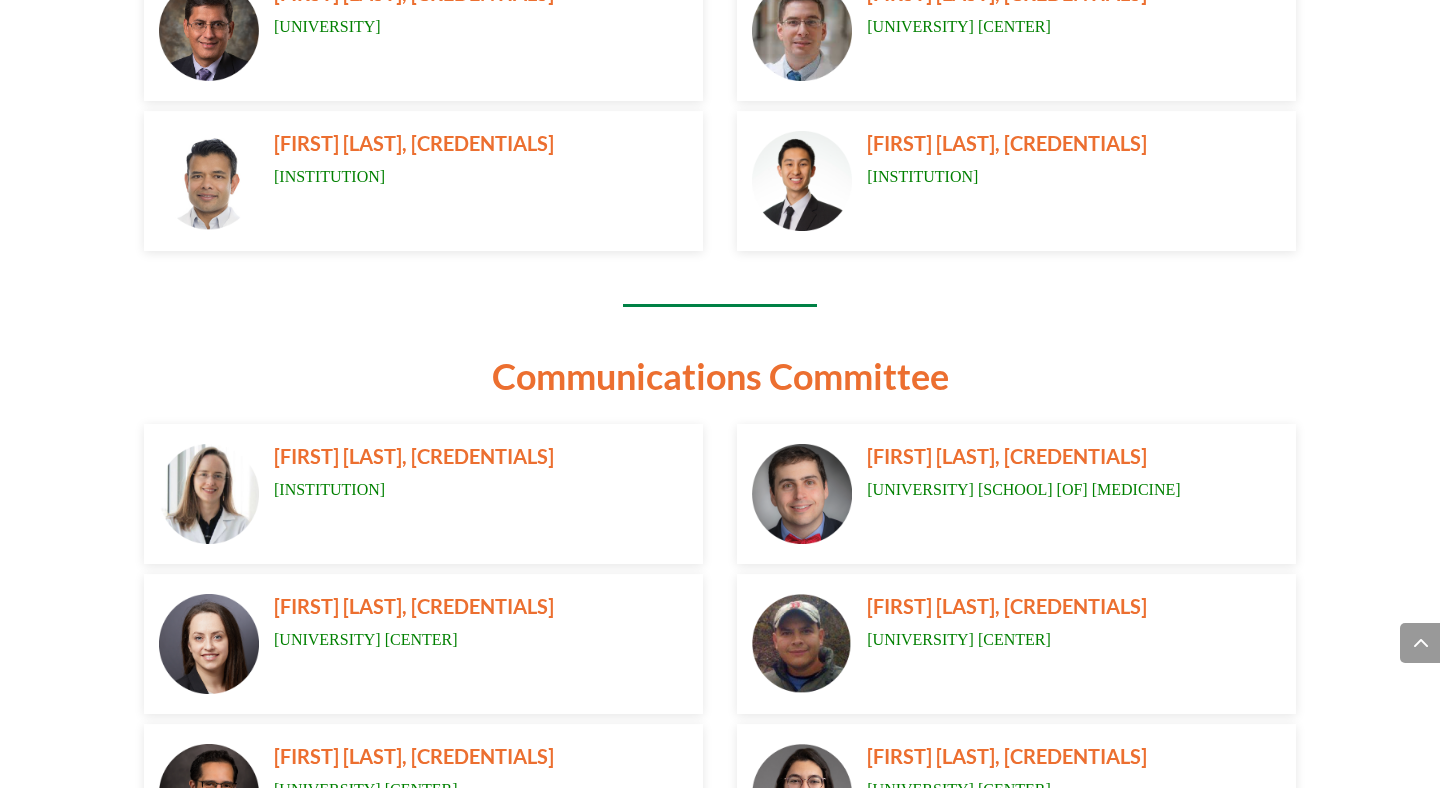 scroll, scrollTop: 0, scrollLeft: 0, axis: both 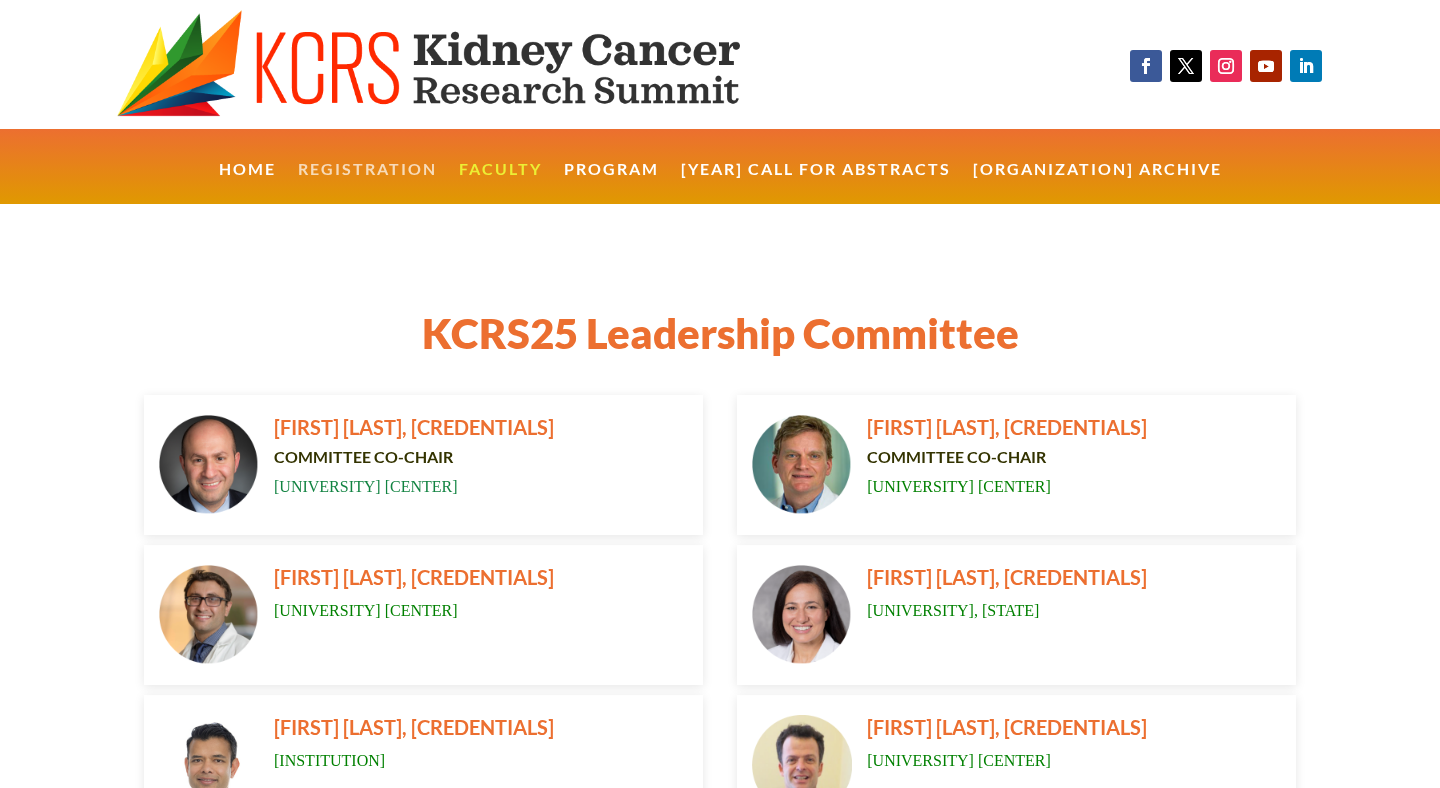 click on "Registration" at bounding box center [367, 183] 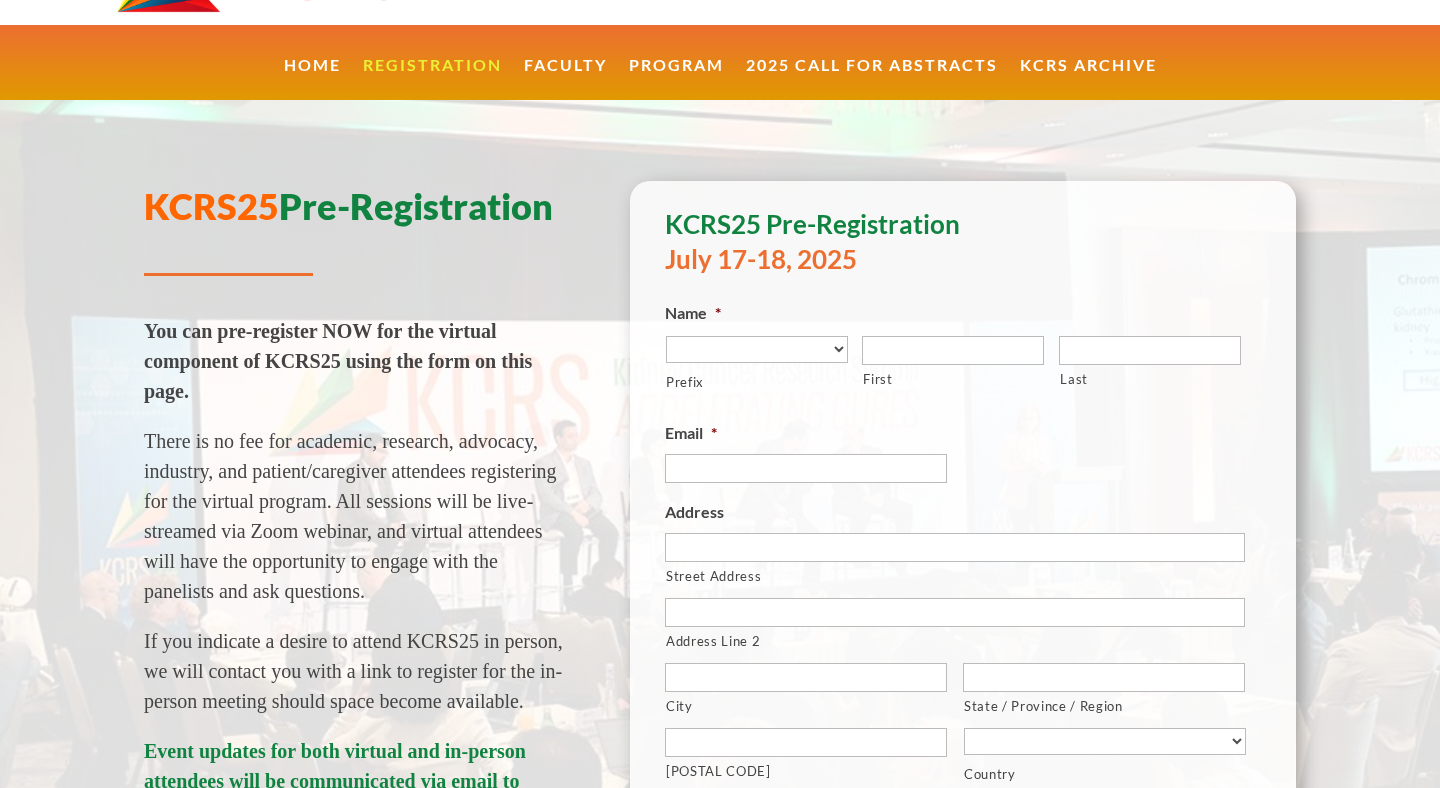 scroll, scrollTop: 0, scrollLeft: 0, axis: both 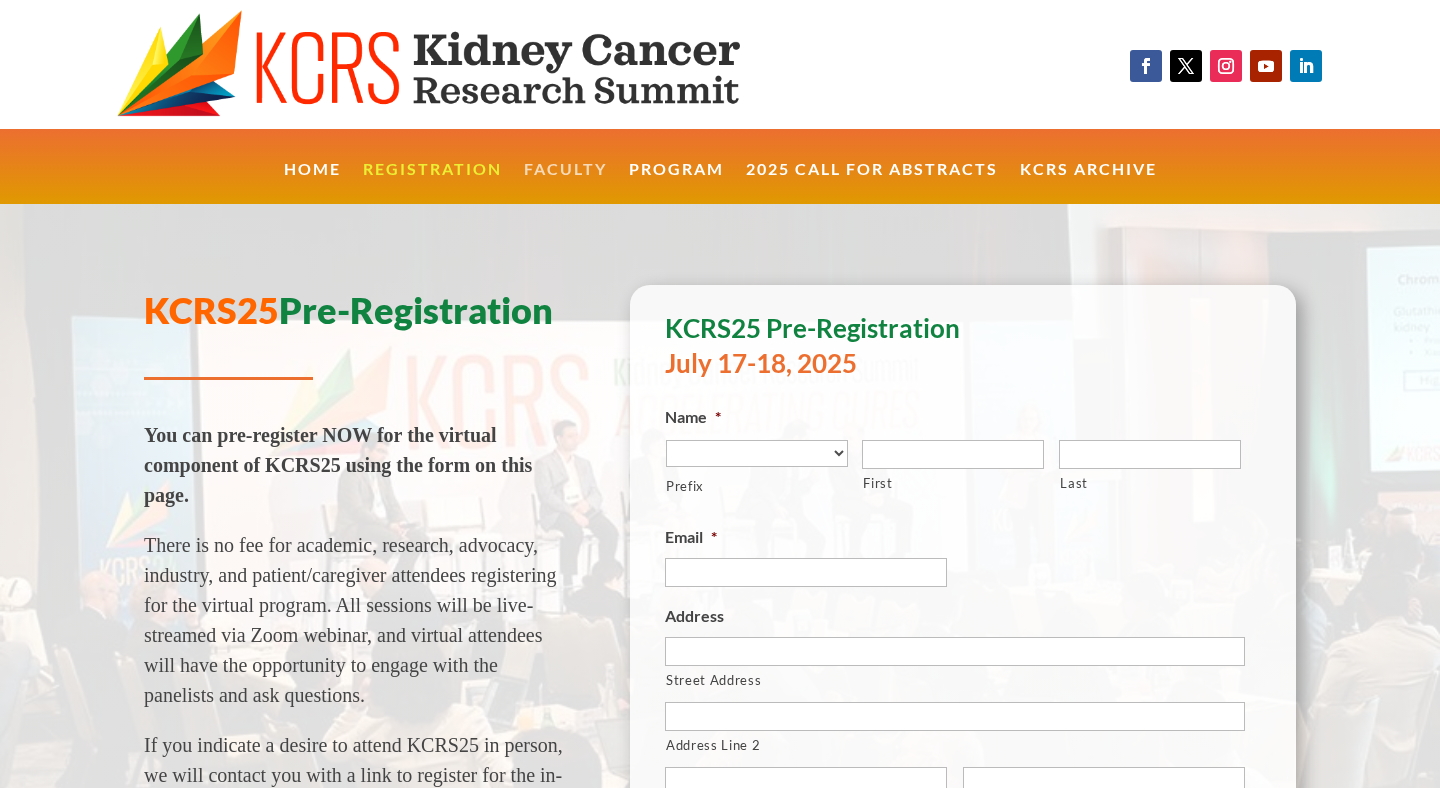 click on "Faculty" at bounding box center [565, 183] 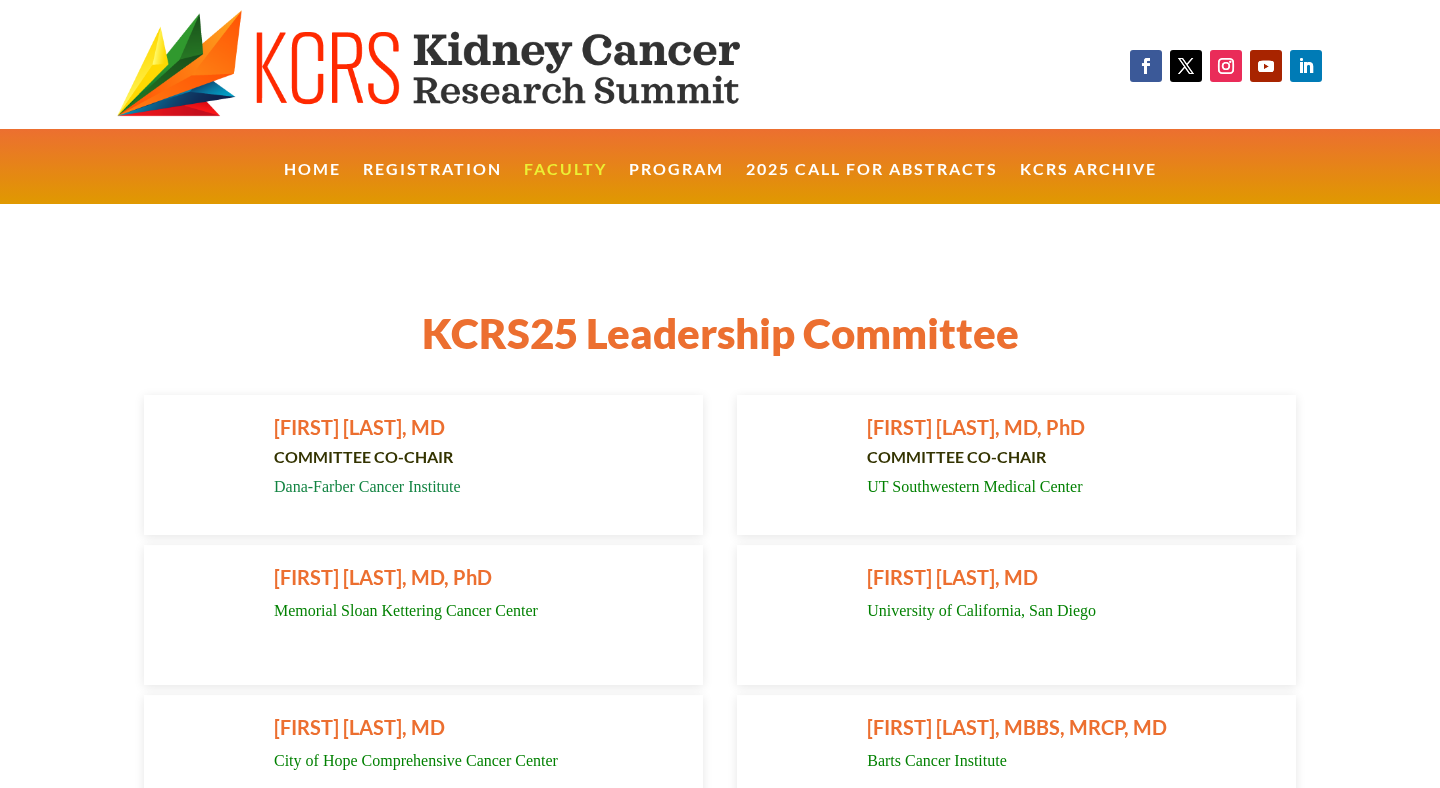 scroll, scrollTop: 0, scrollLeft: 0, axis: both 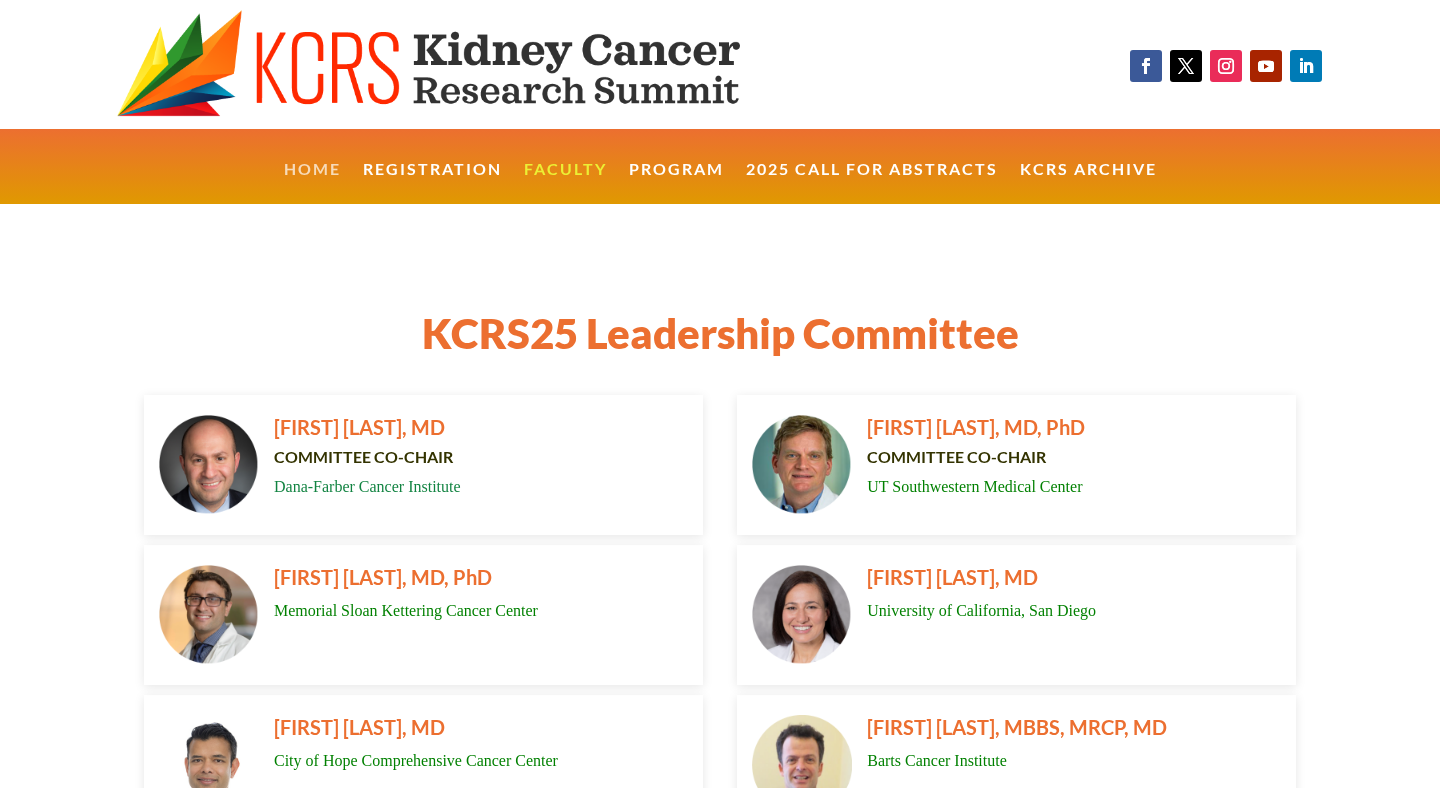click on "Home" at bounding box center (312, 183) 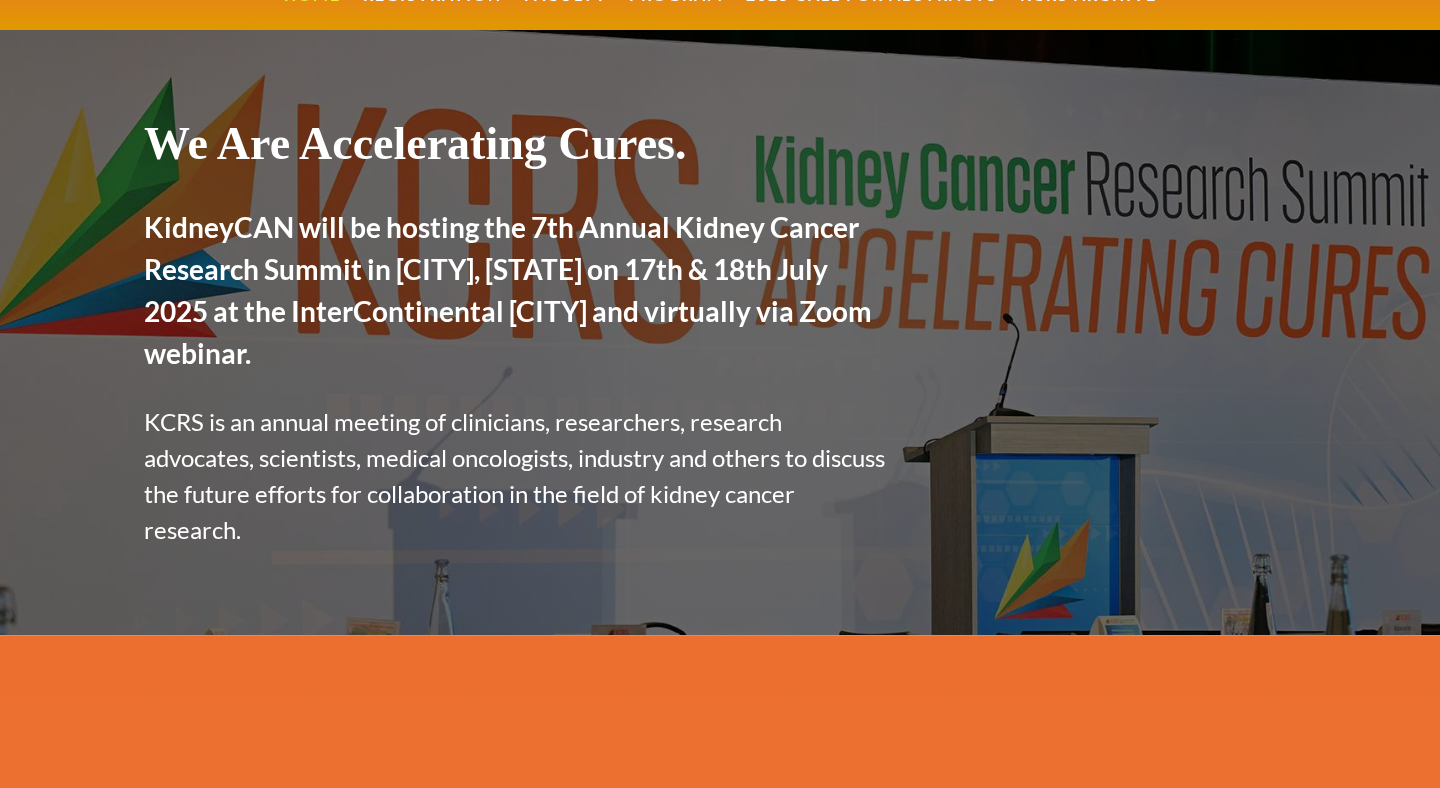 scroll, scrollTop: 191, scrollLeft: 0, axis: vertical 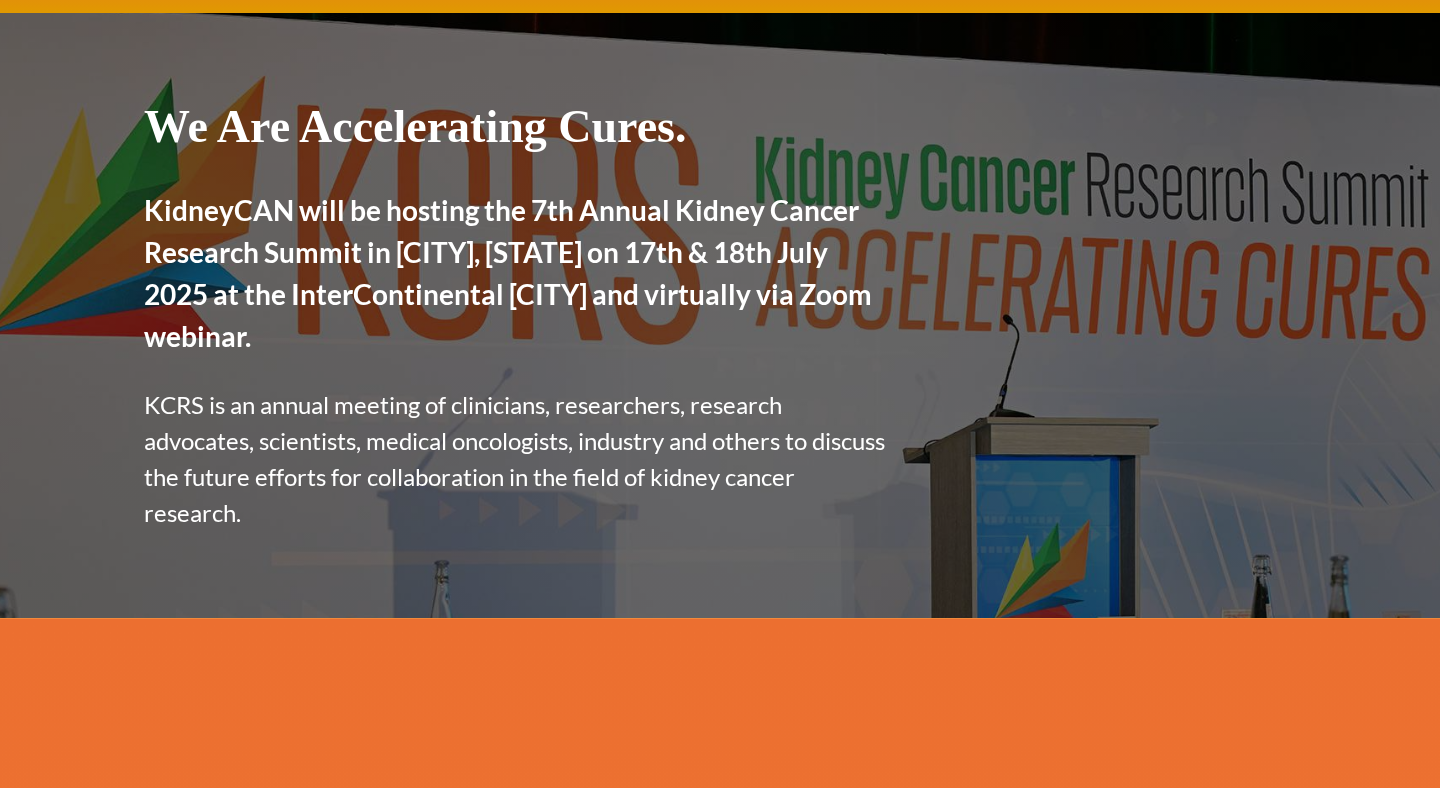 drag, startPoint x: 836, startPoint y: 462, endPoint x: 774, endPoint y: 334, distance: 142.22517 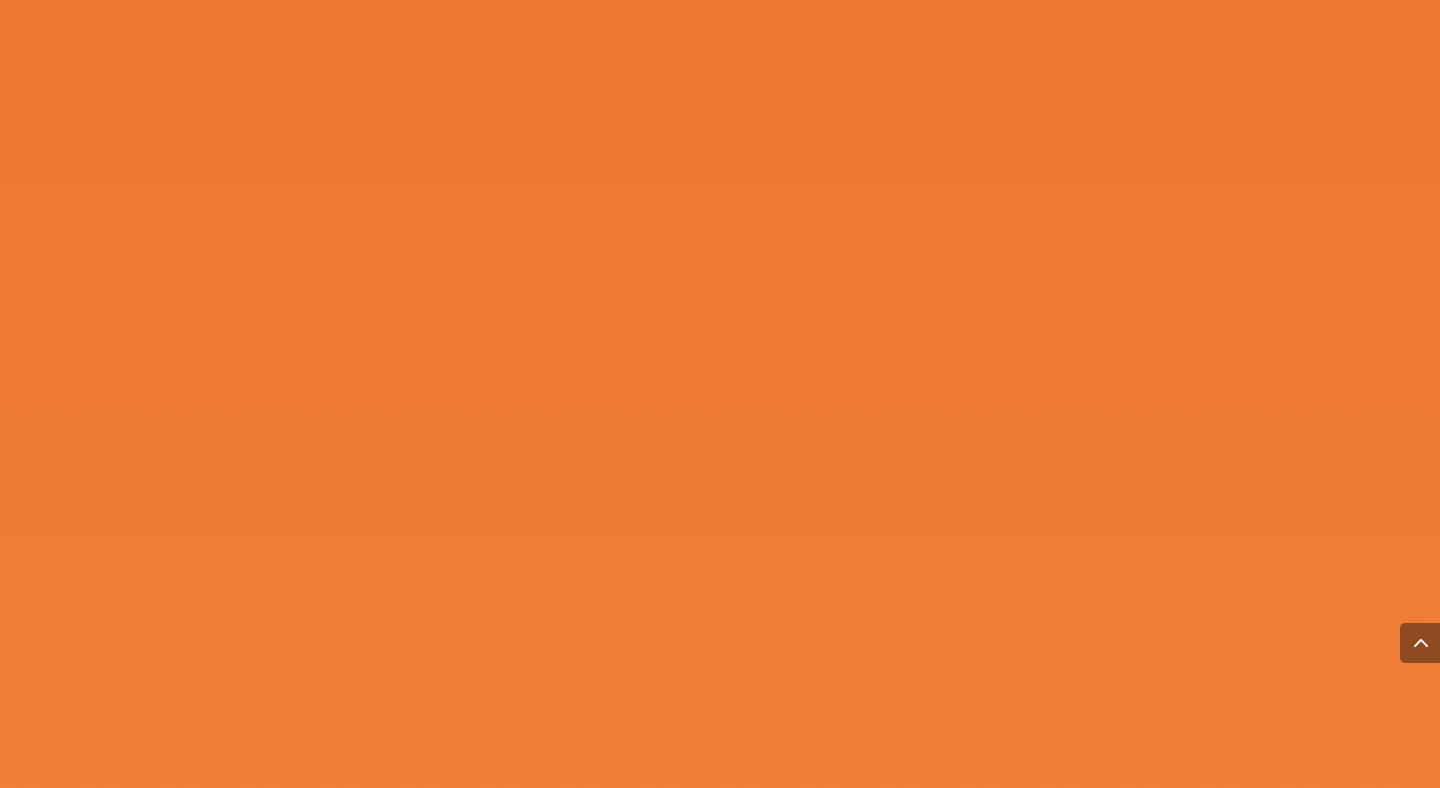 scroll, scrollTop: 1853, scrollLeft: 0, axis: vertical 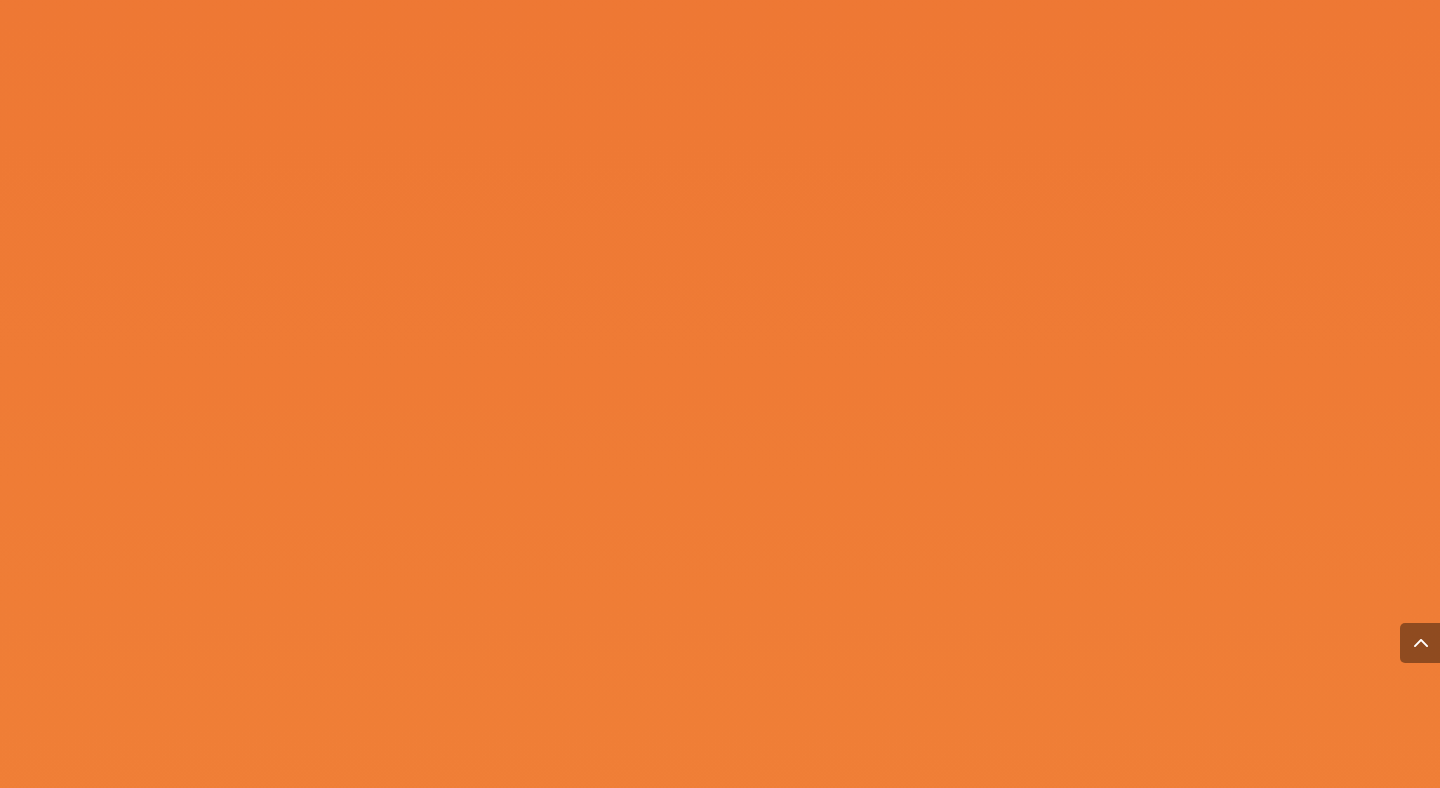 click on "Rock the Run in Boston will take place at sunrise on the second day of the Kidney Cancer Research Summit." at bounding box center (720, 8729) 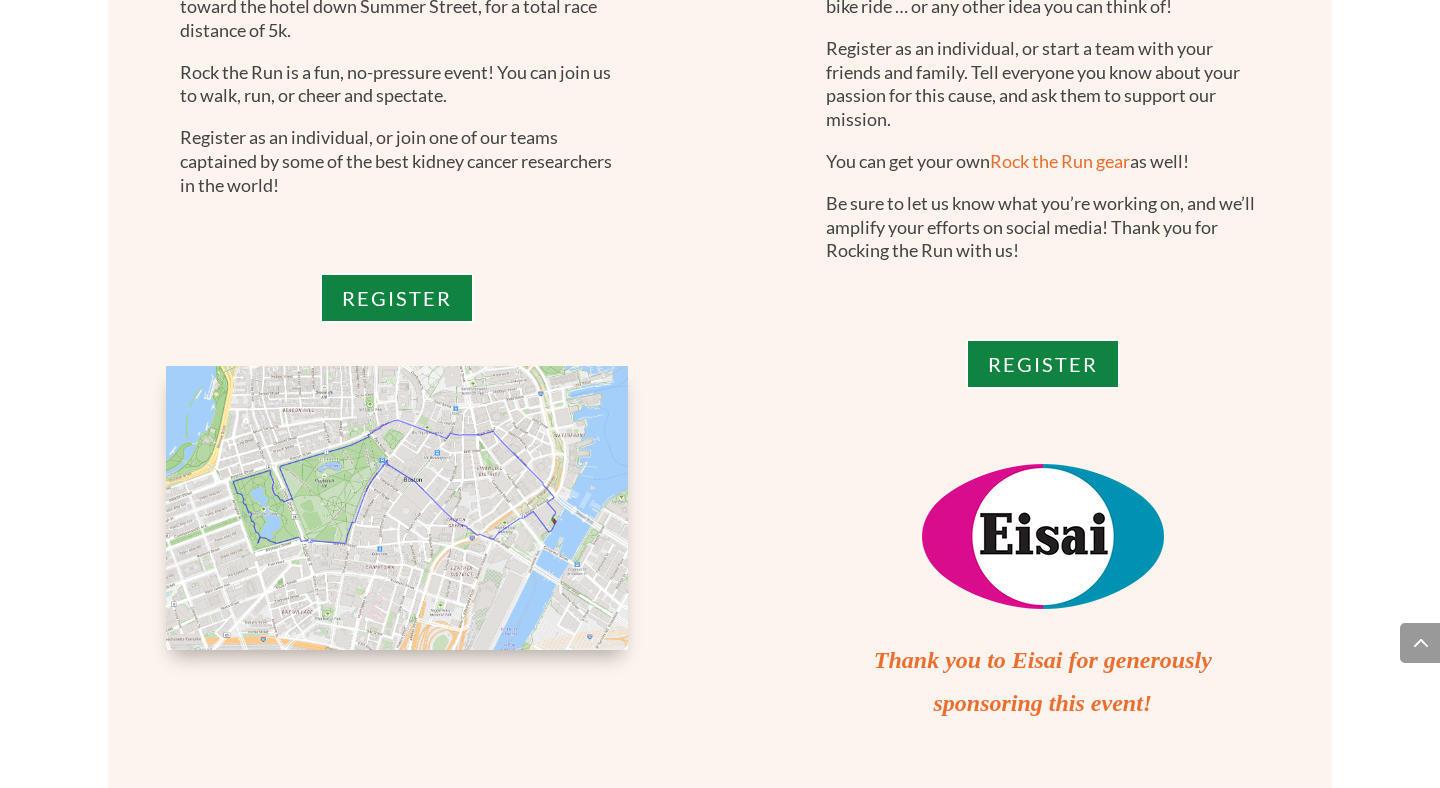 scroll, scrollTop: 2561, scrollLeft: 0, axis: vertical 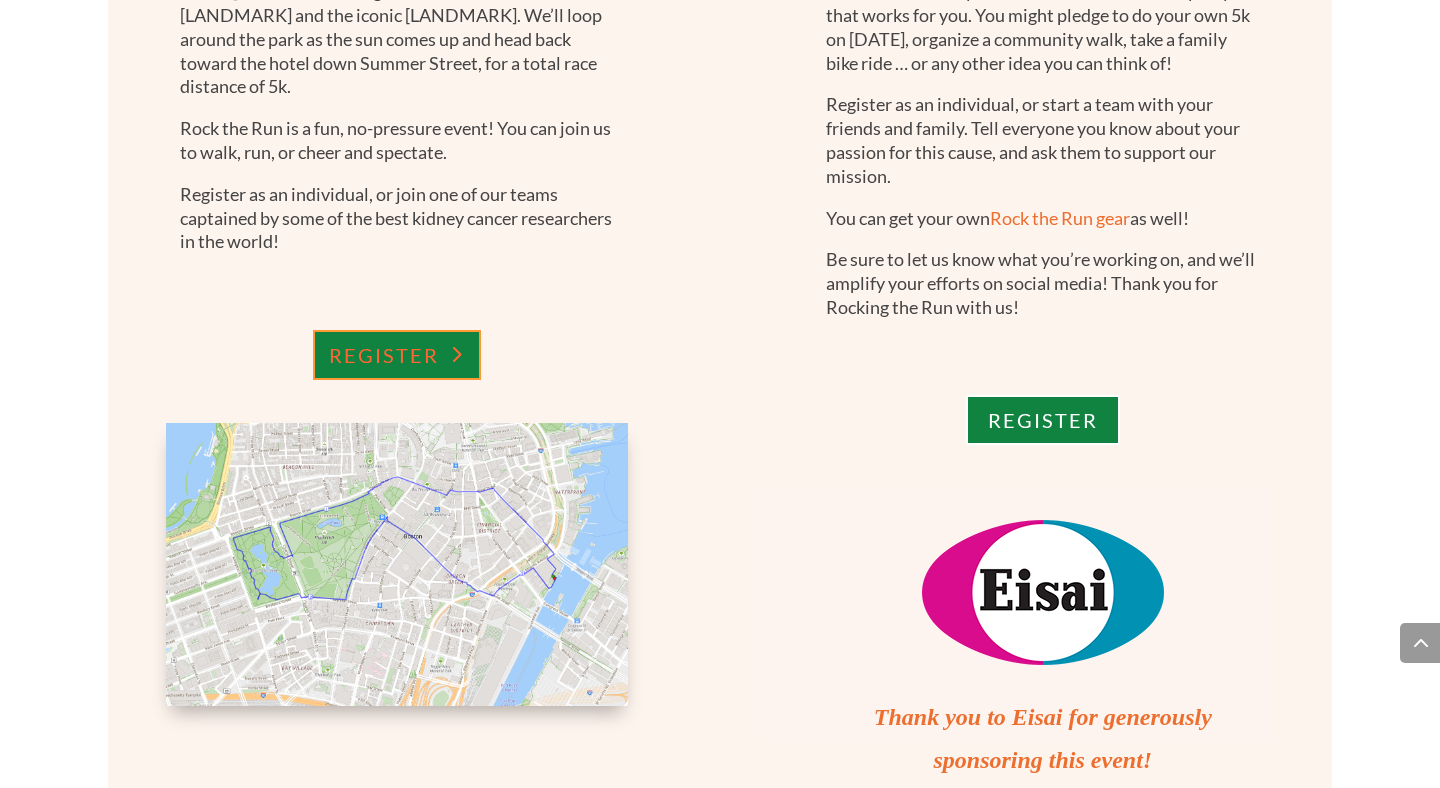 click on "REGISTER" at bounding box center (397, 355) 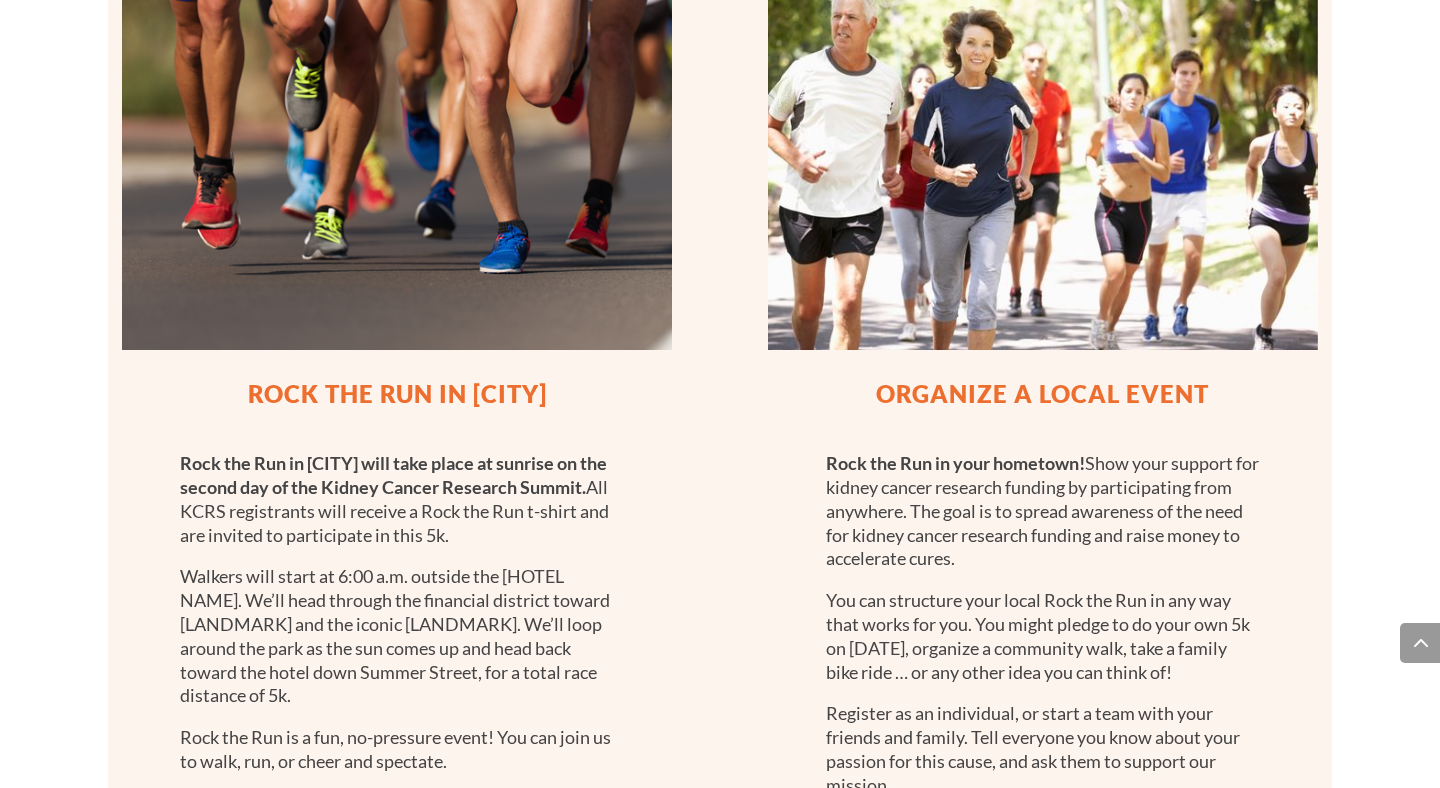 scroll, scrollTop: 1951, scrollLeft: 0, axis: vertical 